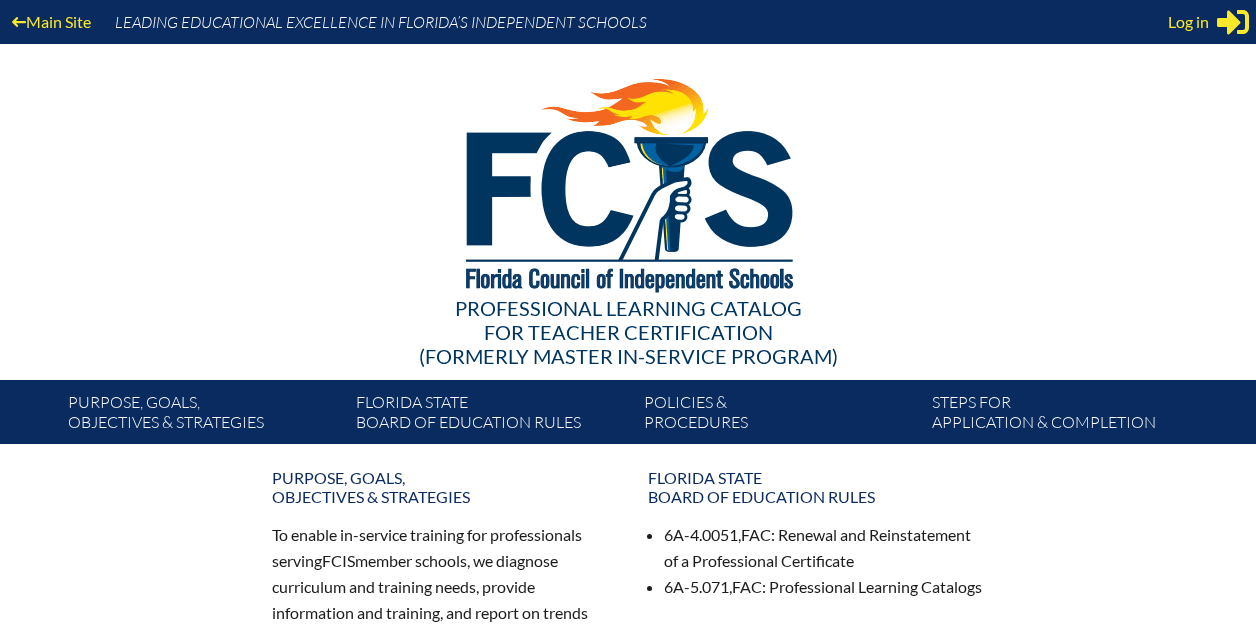 scroll, scrollTop: 0, scrollLeft: 0, axis: both 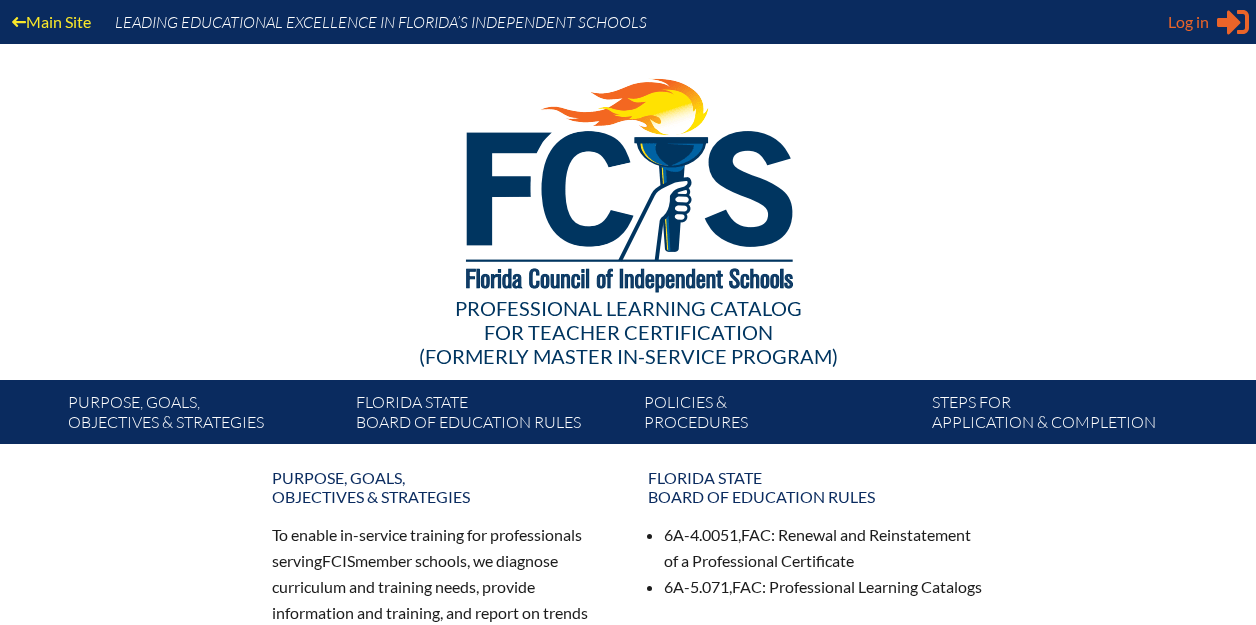 click on "Log in" at bounding box center (1188, 22) 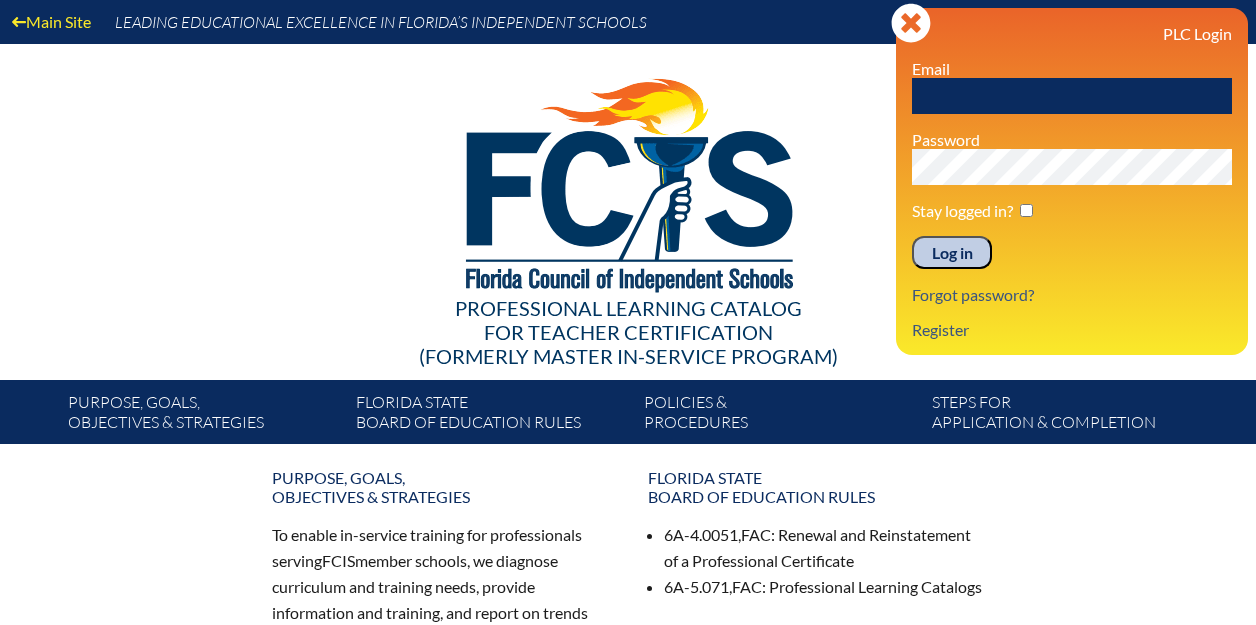 click at bounding box center [1072, 96] 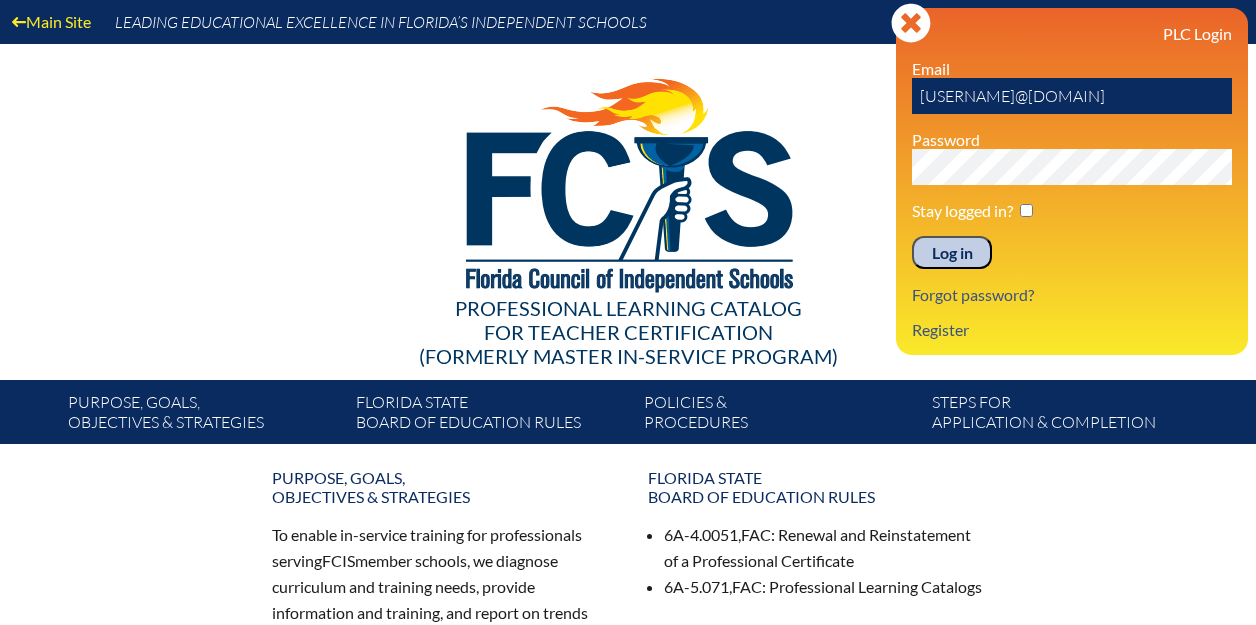 click on "Log in" at bounding box center (952, 253) 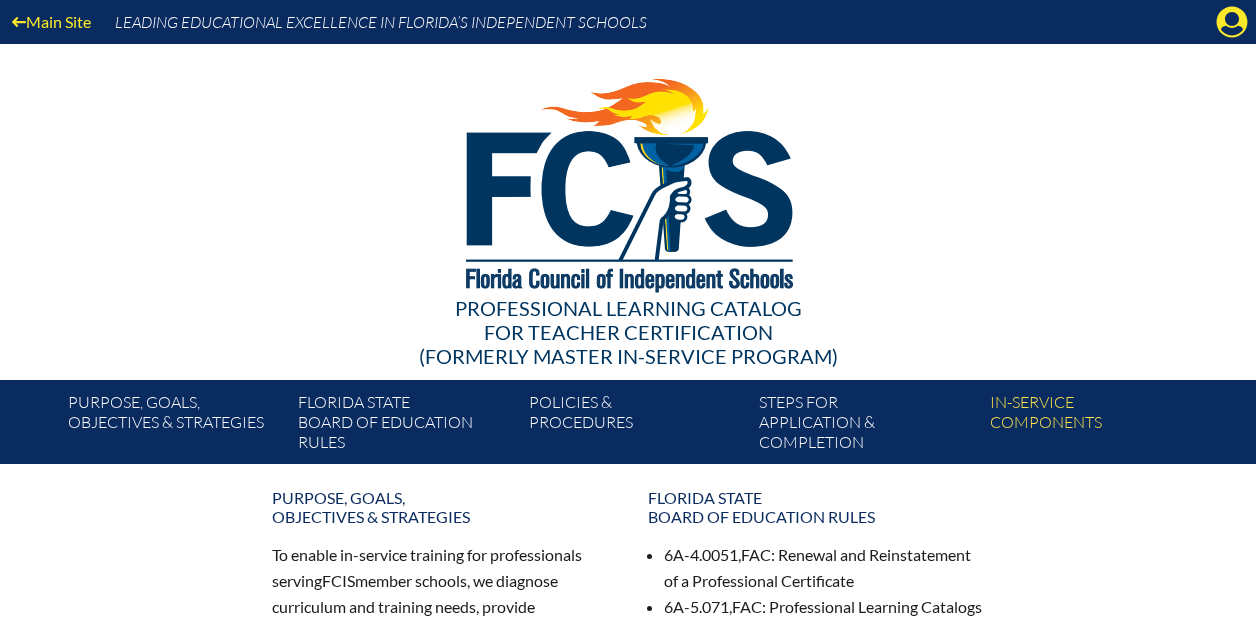 scroll, scrollTop: 0, scrollLeft: 0, axis: both 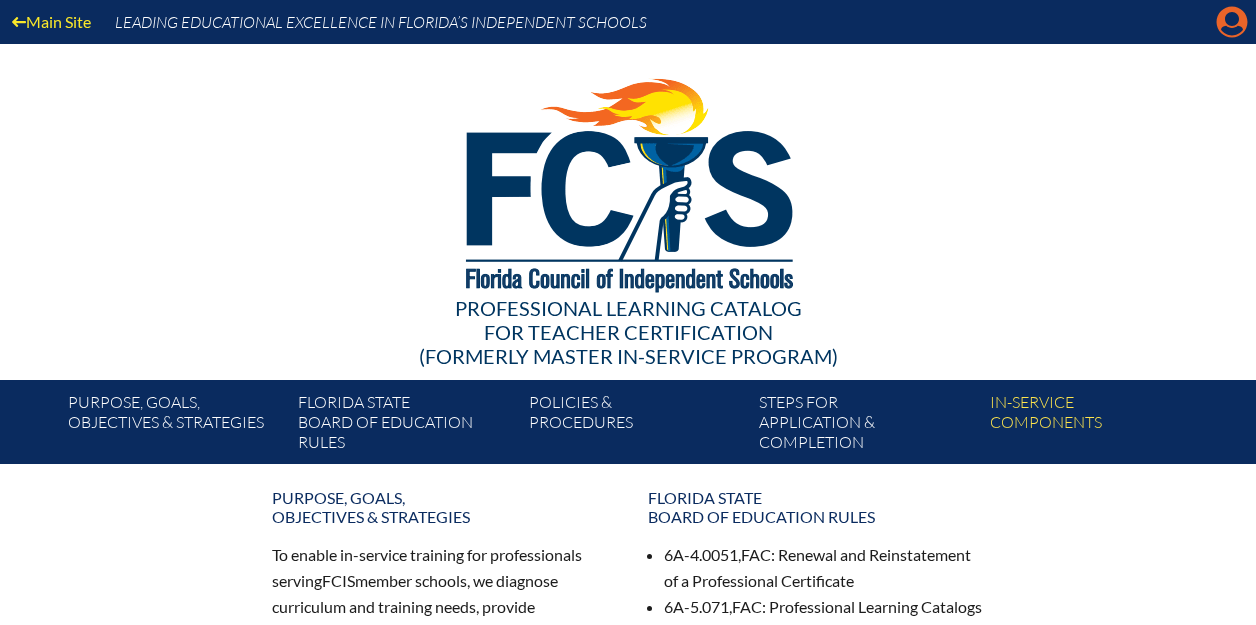 click 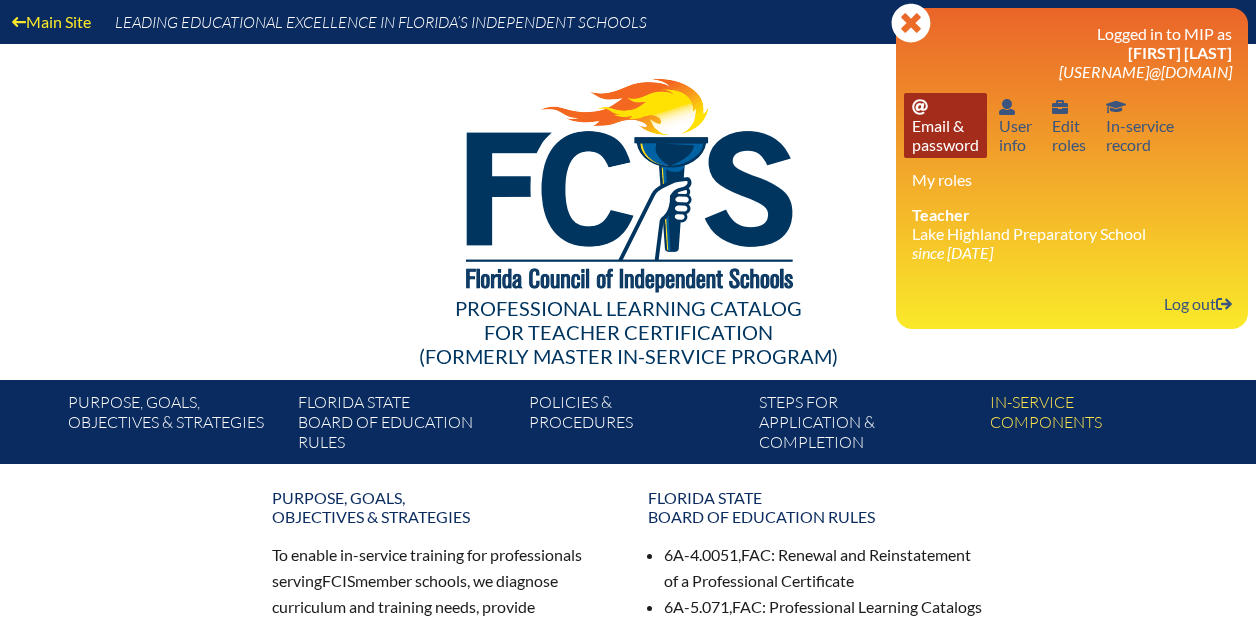 click on "Email password
Email & password" at bounding box center (945, 125) 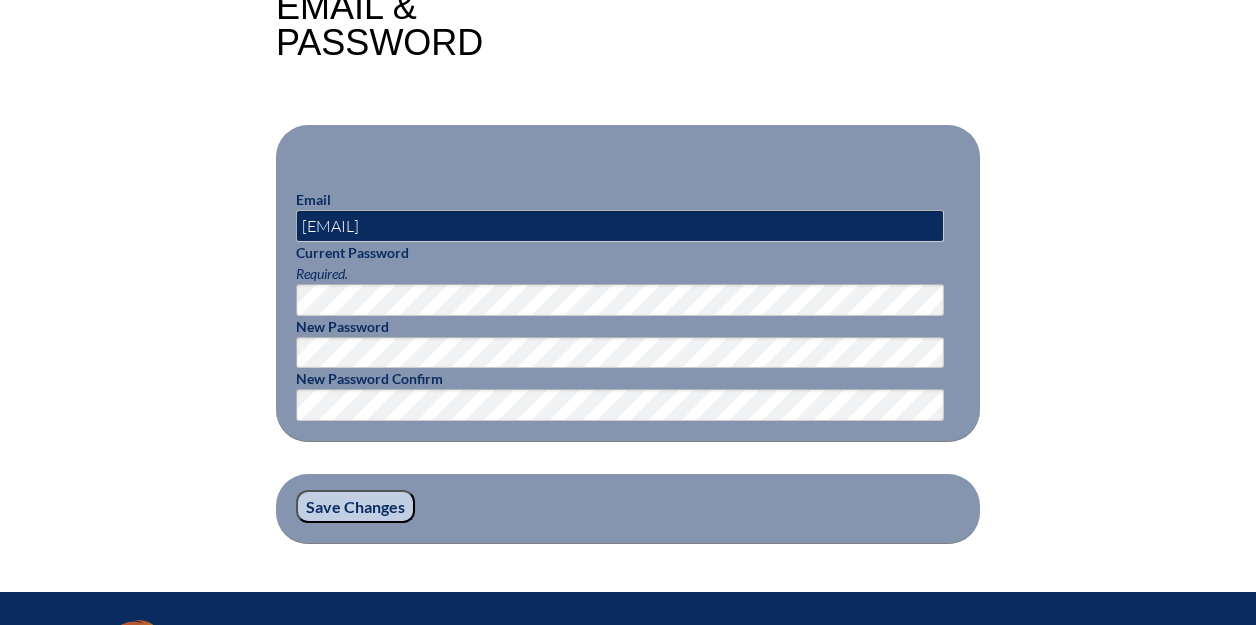 scroll, scrollTop: 542, scrollLeft: 0, axis: vertical 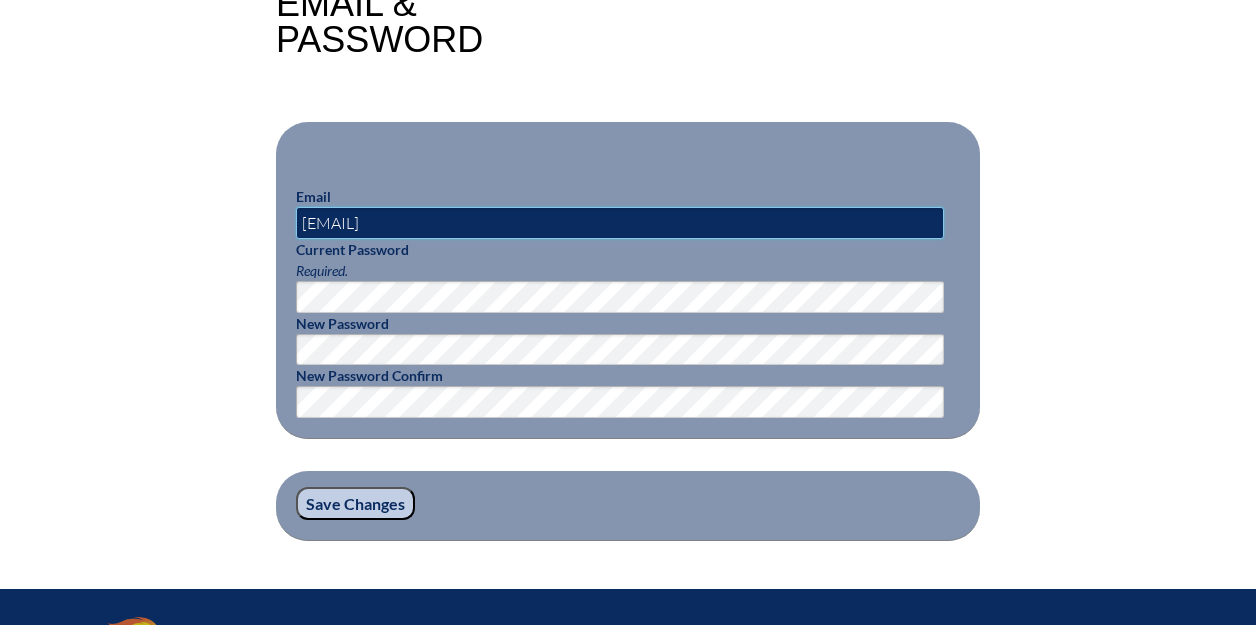 click on "[EMAIL]" at bounding box center [620, 223] 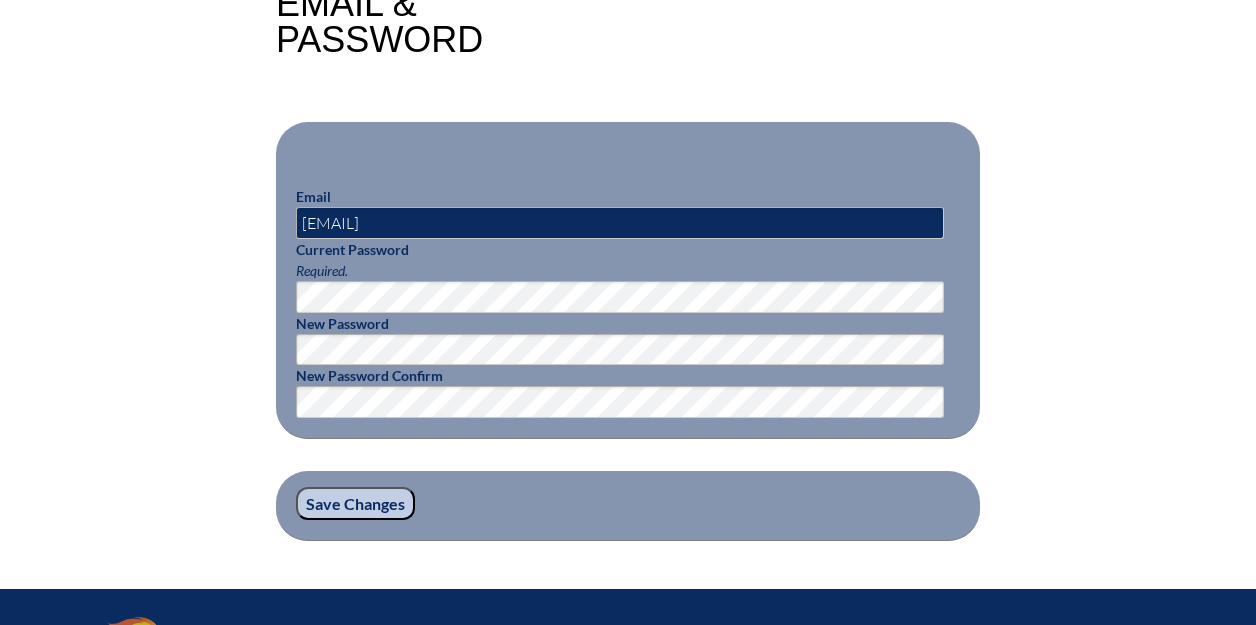 click on "Email
aturley@lhprep.org
Current Password
Required.
New Password
New Password Confirm" at bounding box center (628, 280) 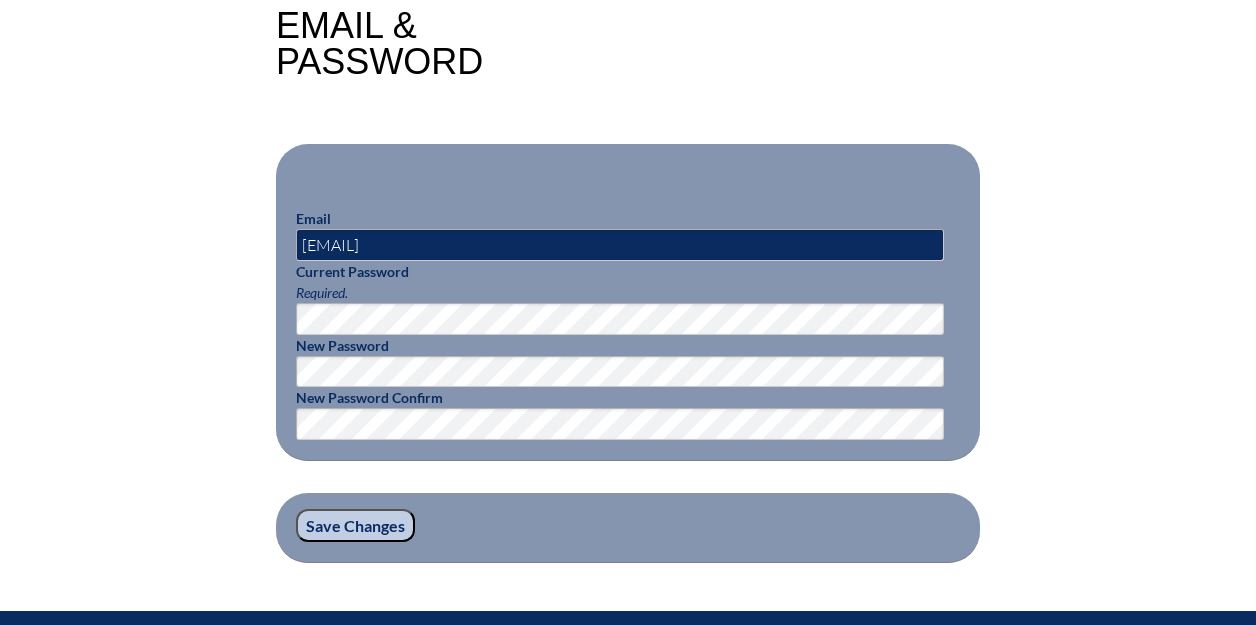 scroll, scrollTop: 532, scrollLeft: 0, axis: vertical 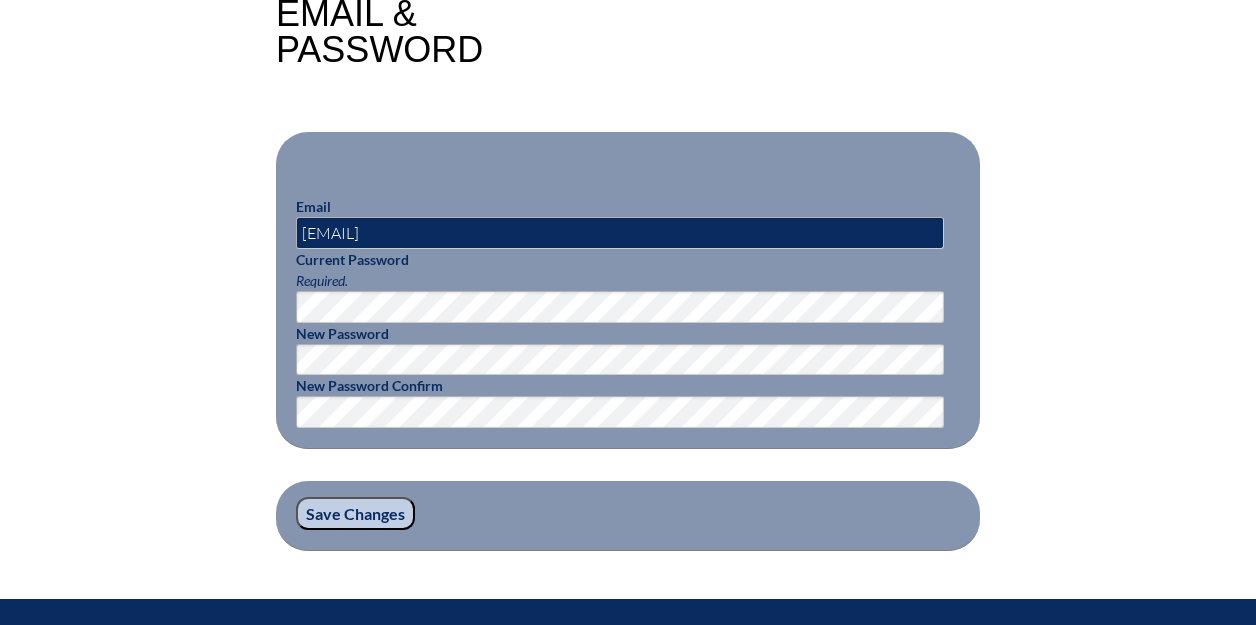 click on "Save Changes" at bounding box center [355, 514] 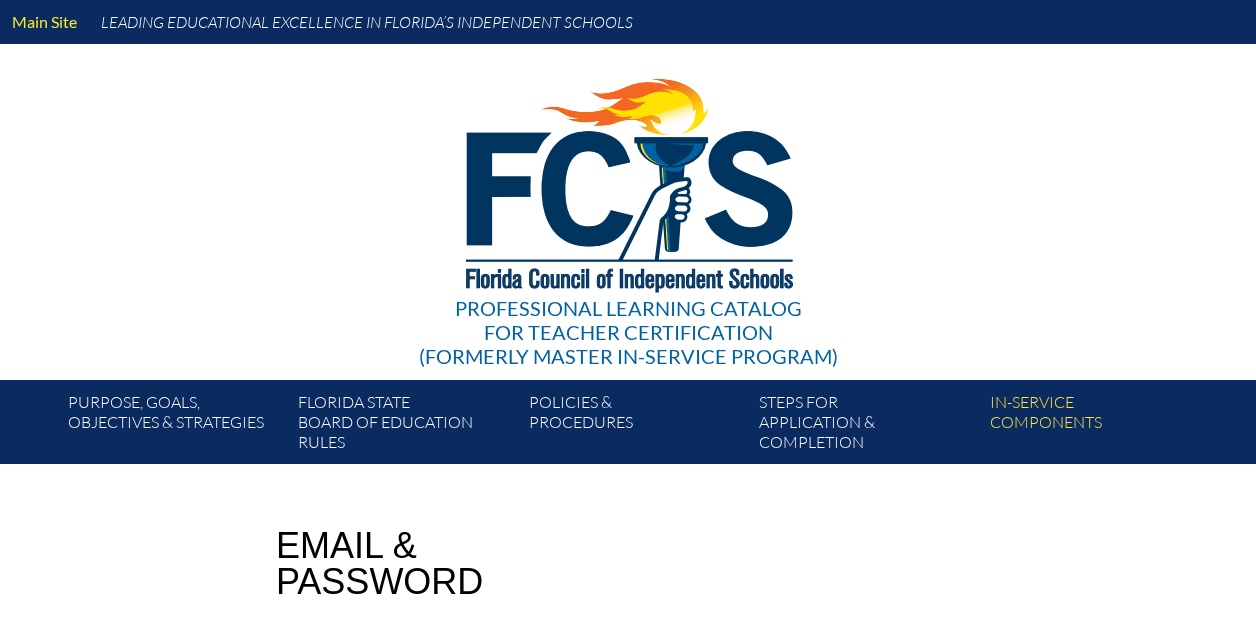 scroll, scrollTop: 0, scrollLeft: 0, axis: both 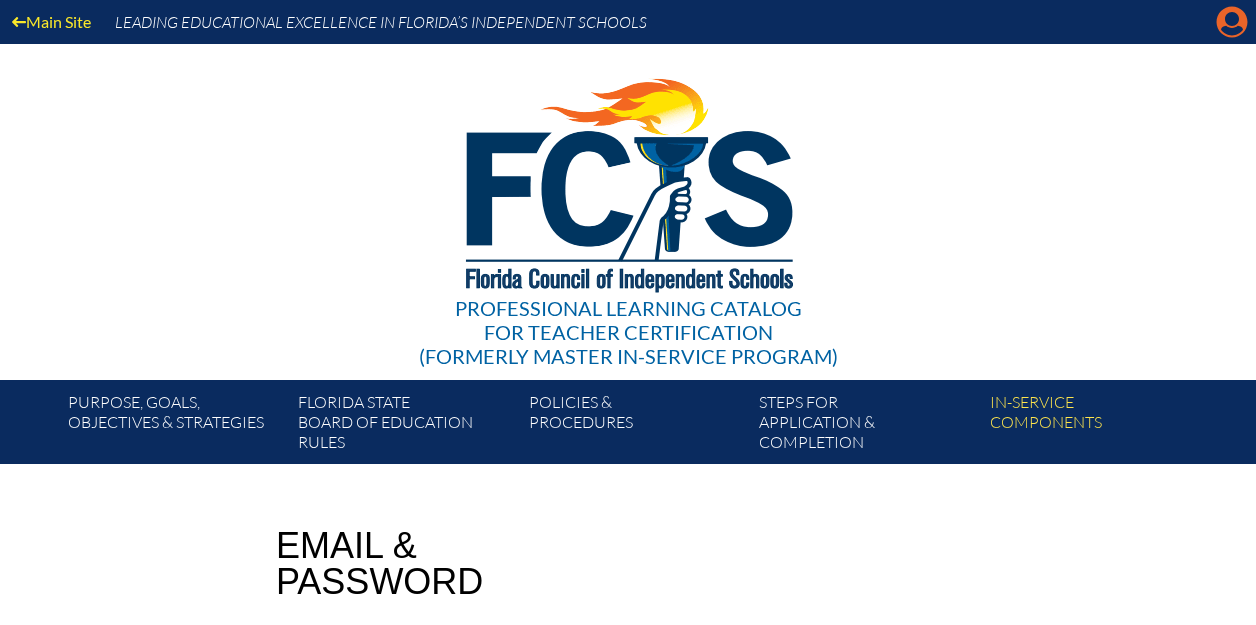 click on "Manage account" 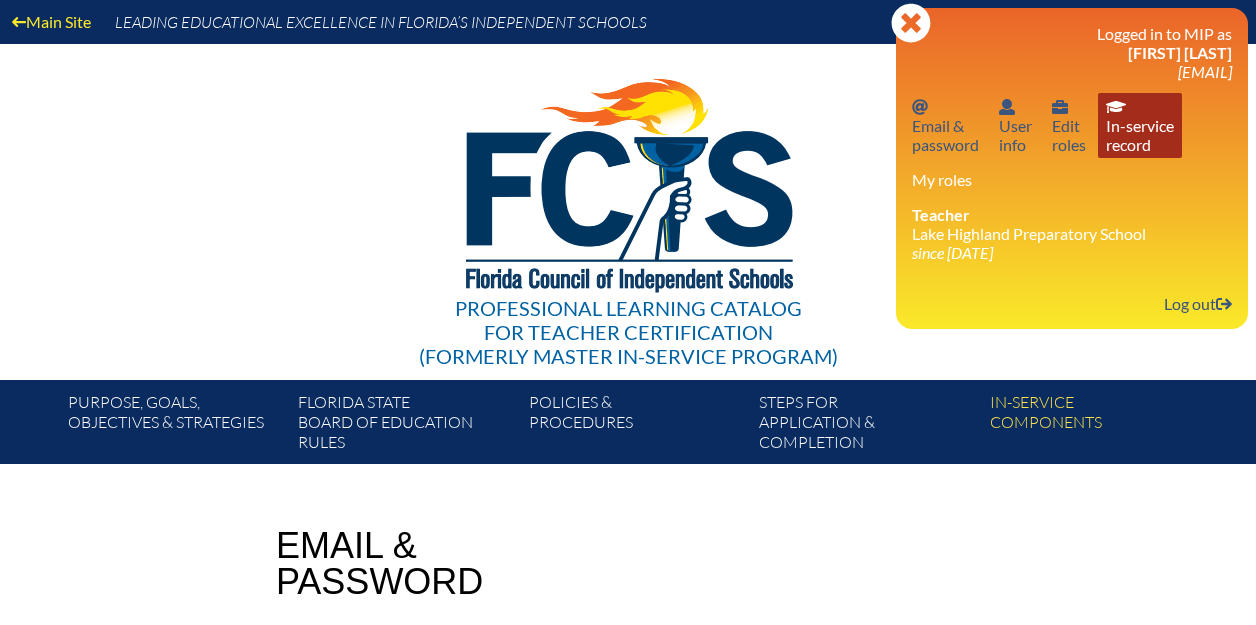 click on "In-service record
In-service record" at bounding box center (1140, 125) 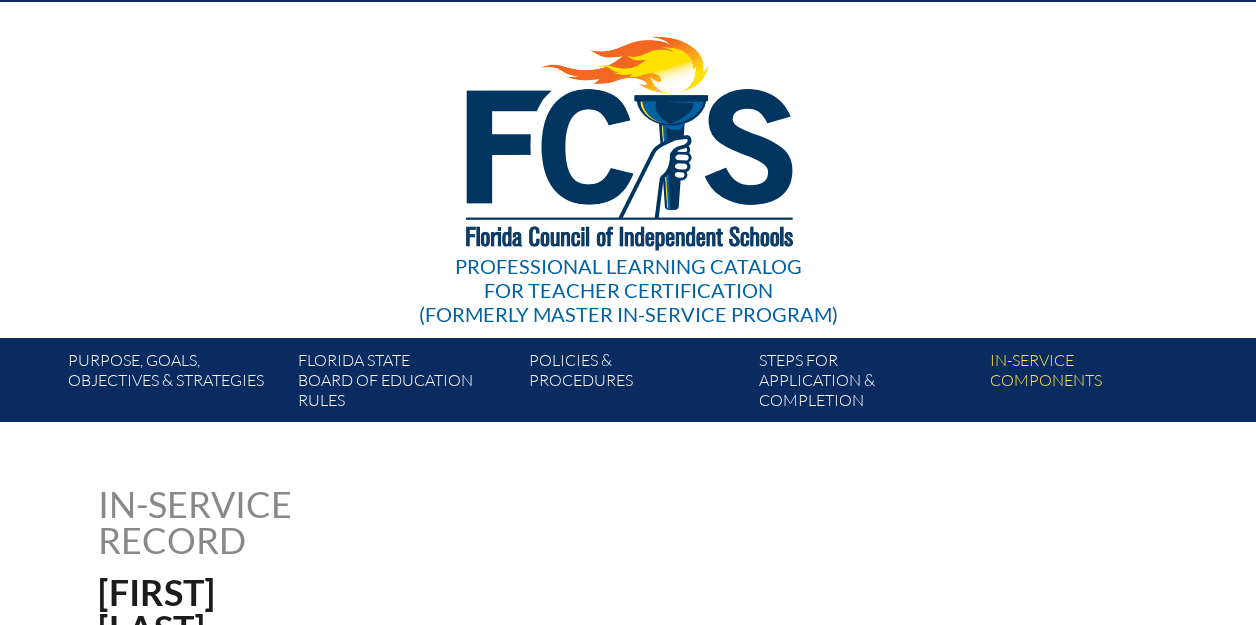 scroll, scrollTop: 0, scrollLeft: 0, axis: both 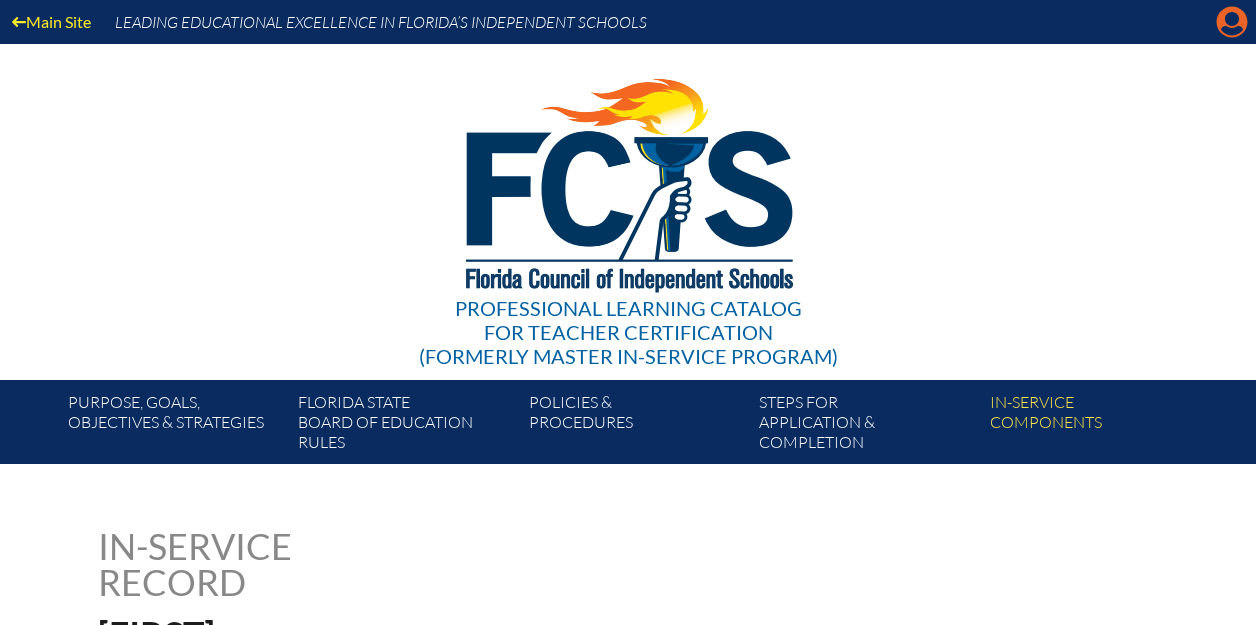 click on "Manage account" 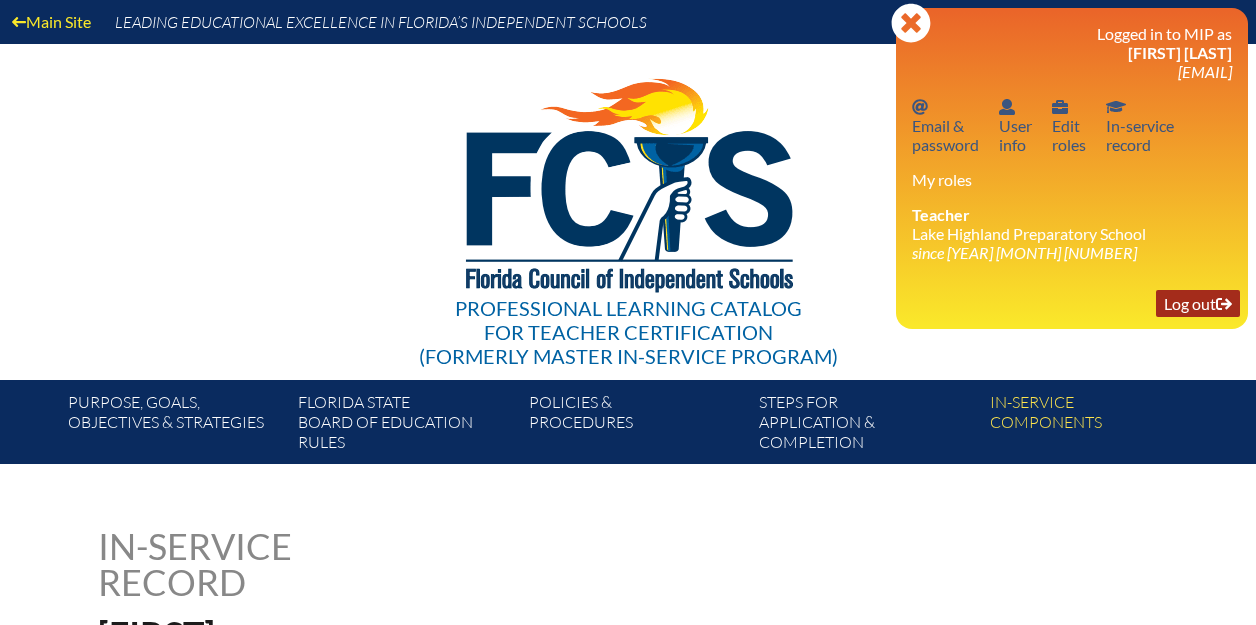 click on "Log out
Log out" at bounding box center [1198, 303] 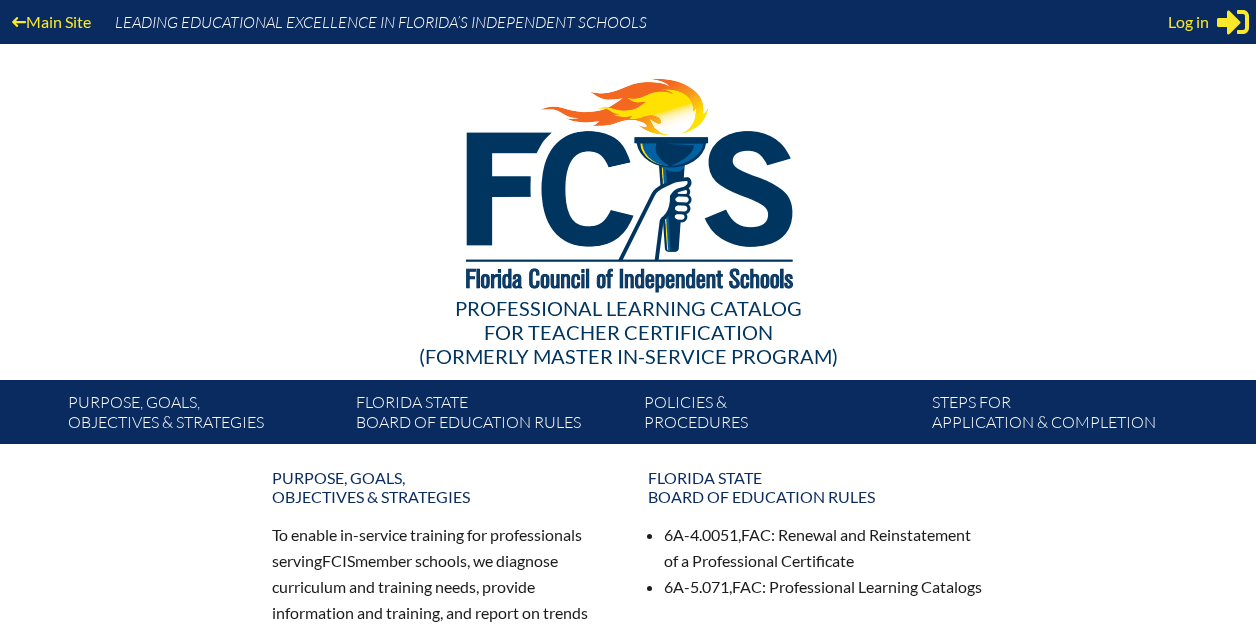 scroll, scrollTop: 0, scrollLeft: 0, axis: both 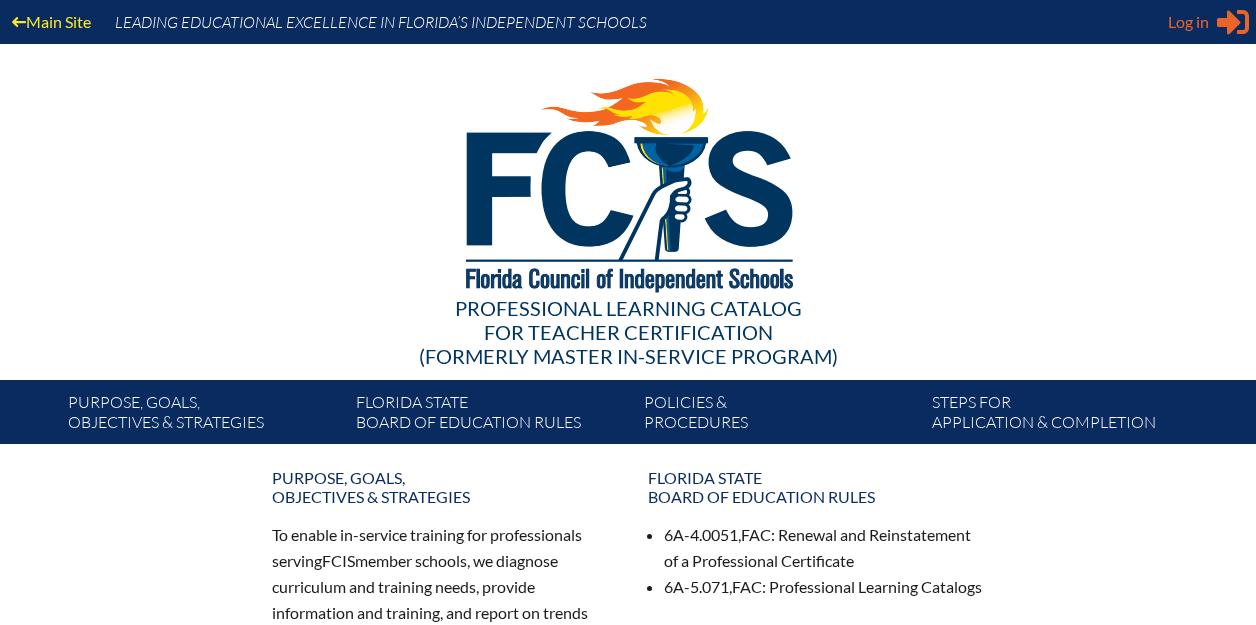click on "Log in" at bounding box center (1188, 22) 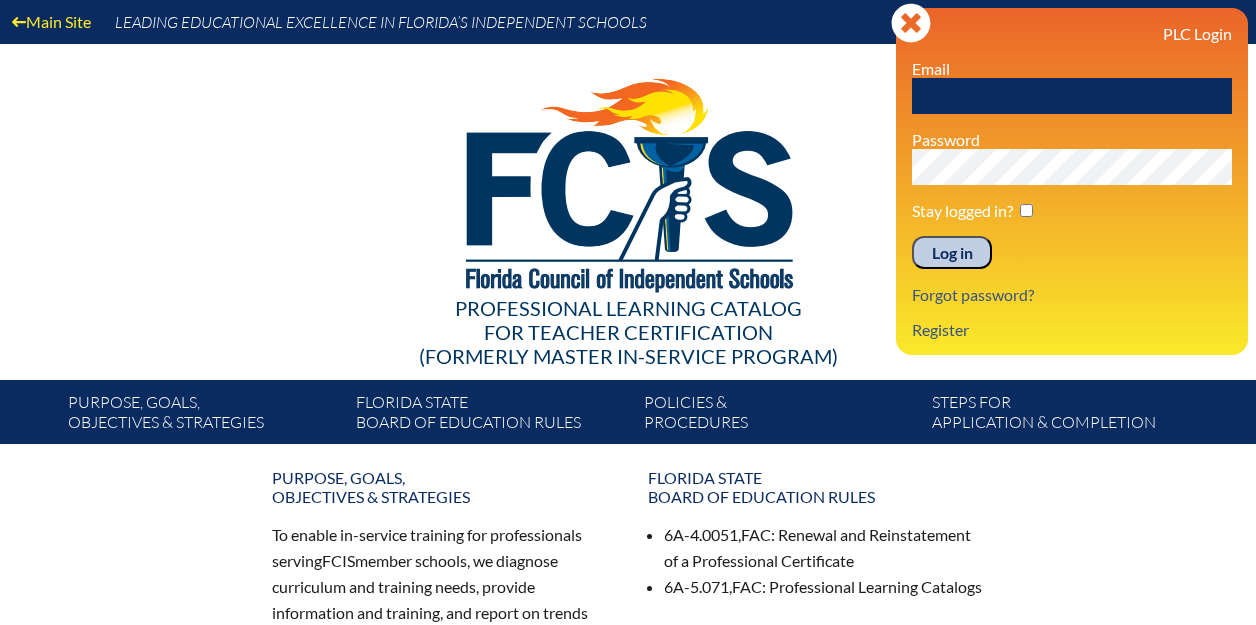 click at bounding box center (1072, 96) 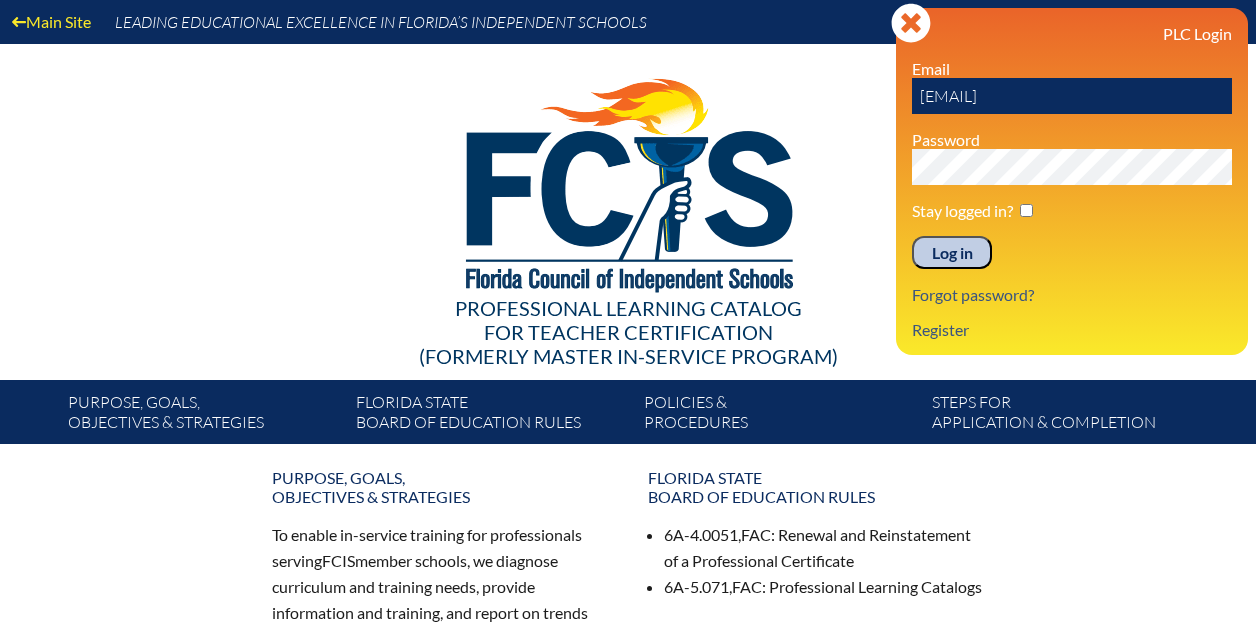 click on "Log in" at bounding box center (952, 253) 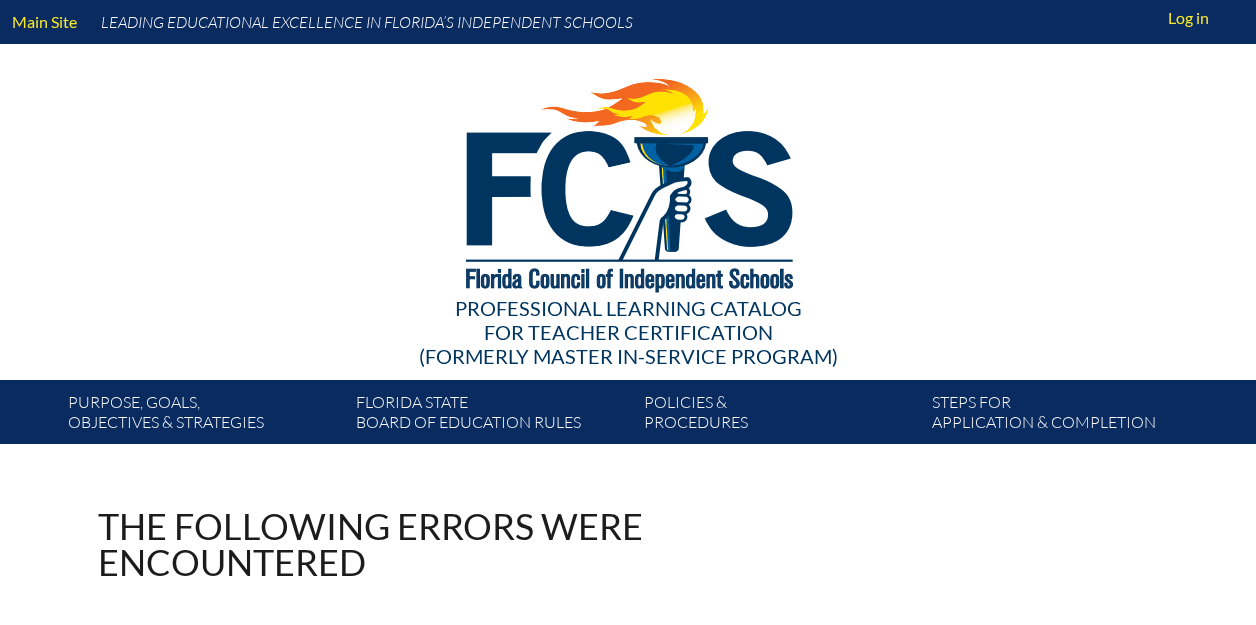 scroll, scrollTop: 0, scrollLeft: 0, axis: both 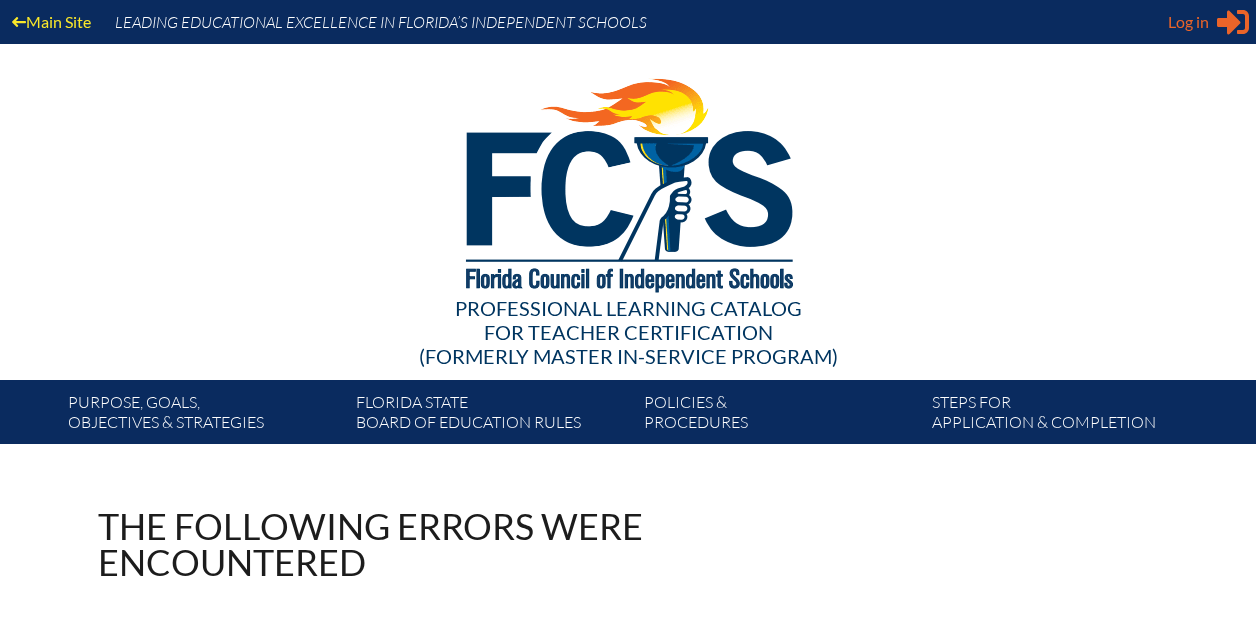 click on "Log in" at bounding box center [1188, 22] 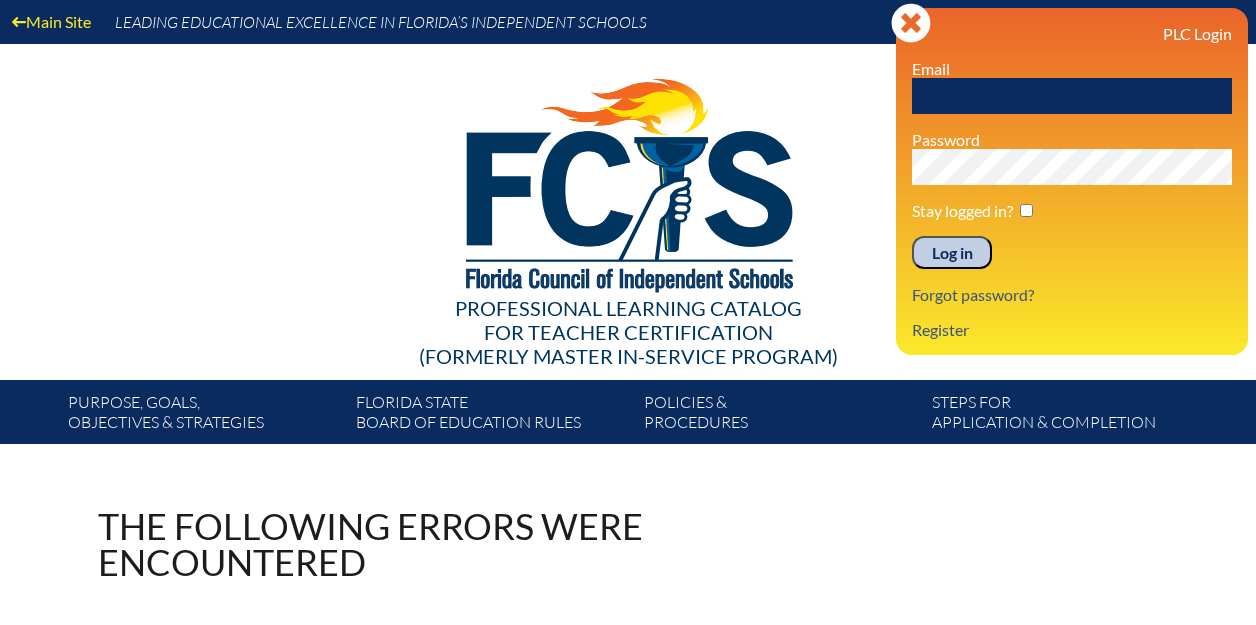 click at bounding box center (628, 182) 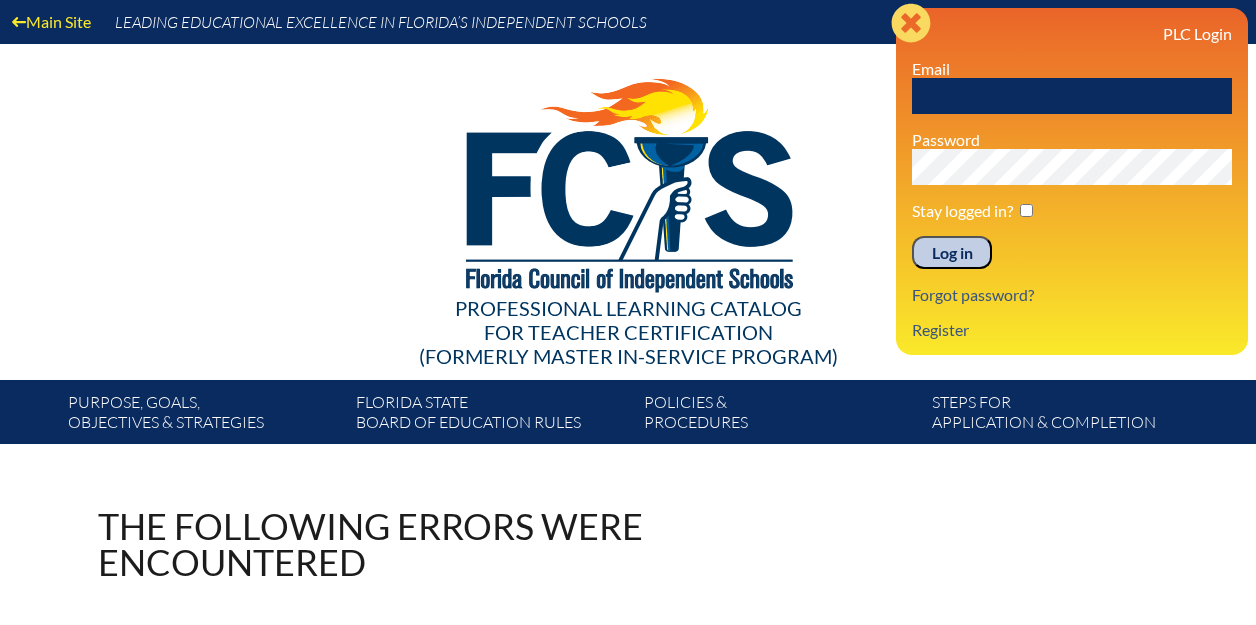 click 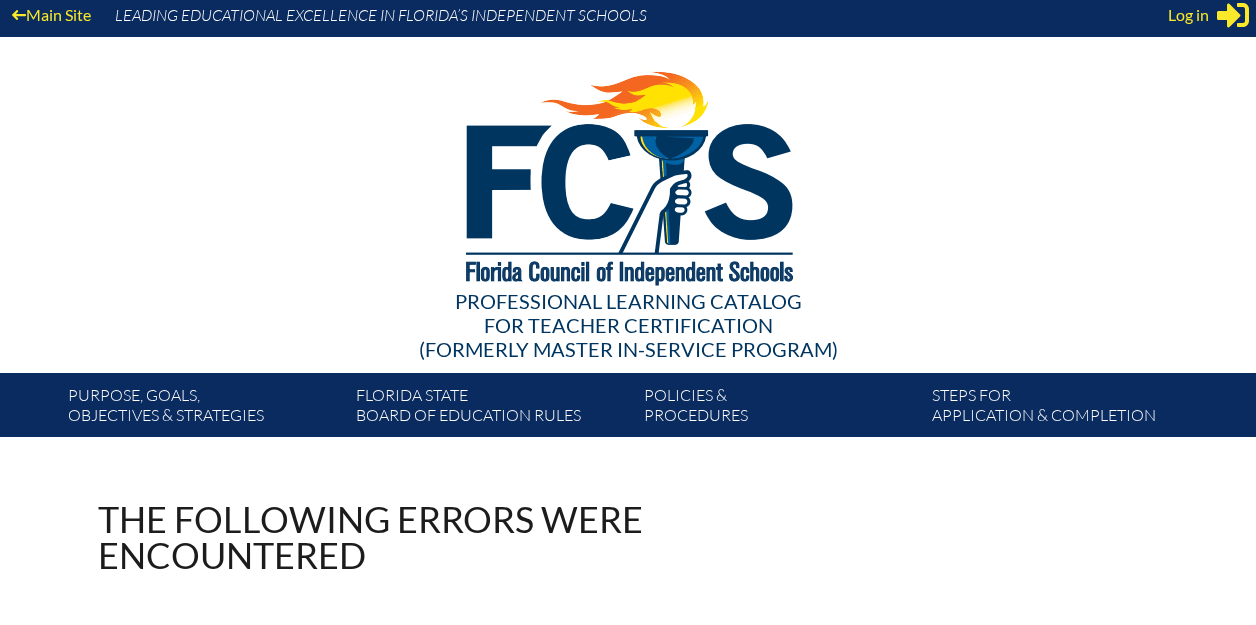 scroll, scrollTop: 0, scrollLeft: 0, axis: both 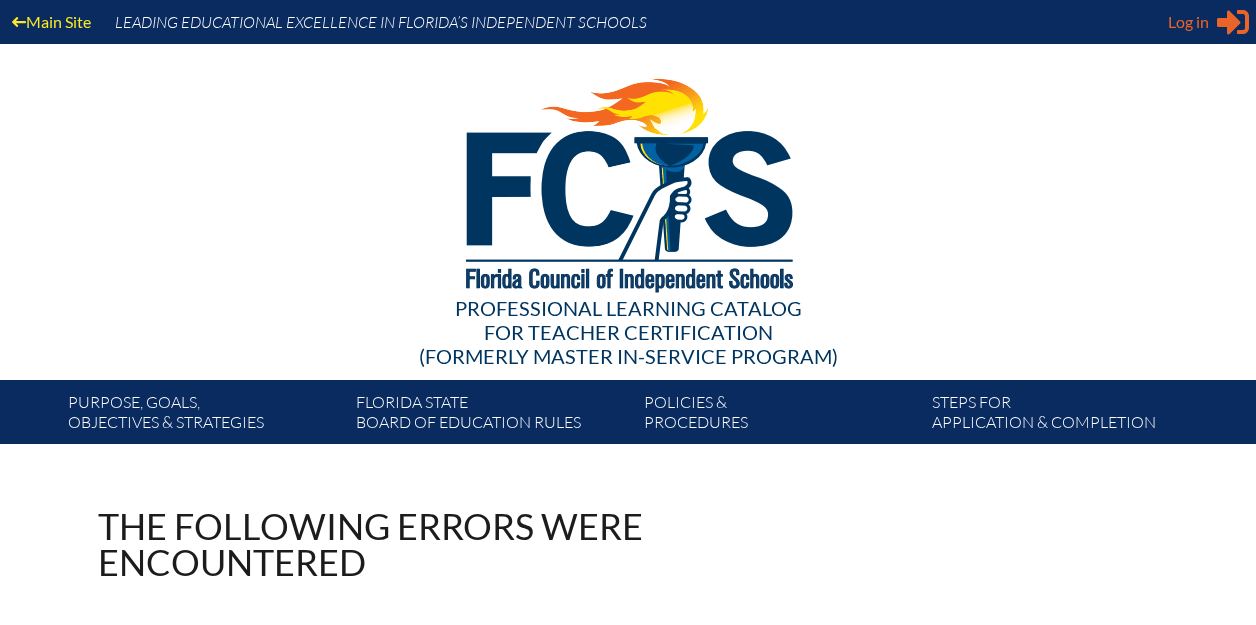 click on "Log in" at bounding box center (1188, 22) 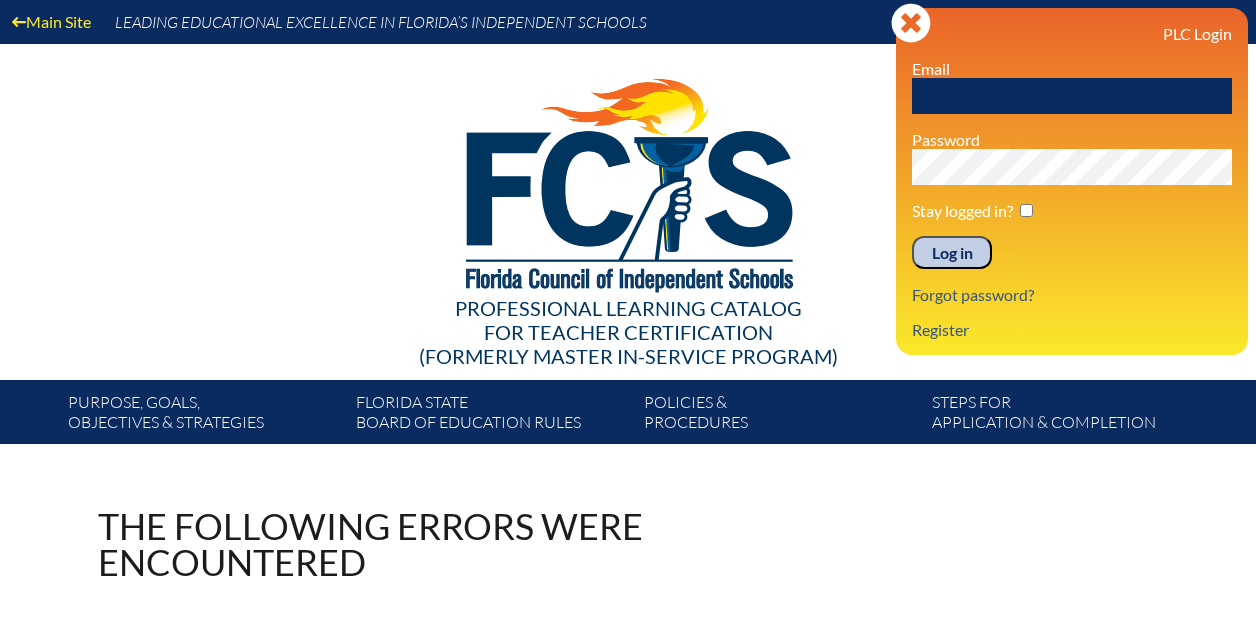 click at bounding box center (1072, 96) 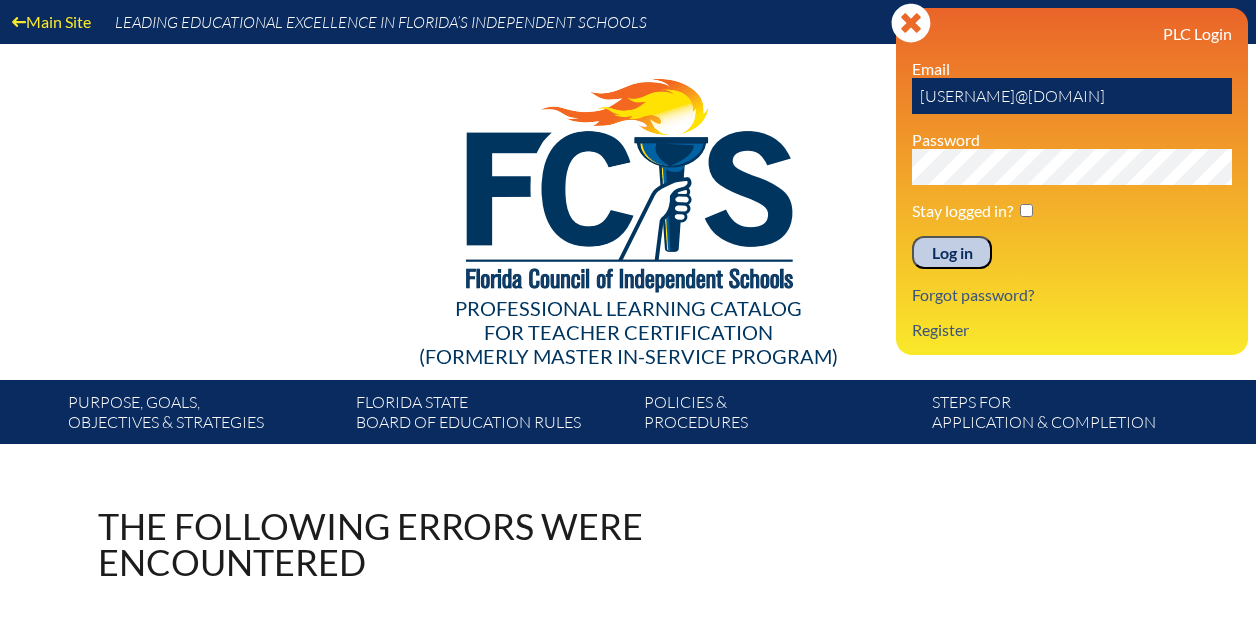 click on "Log in" at bounding box center (952, 253) 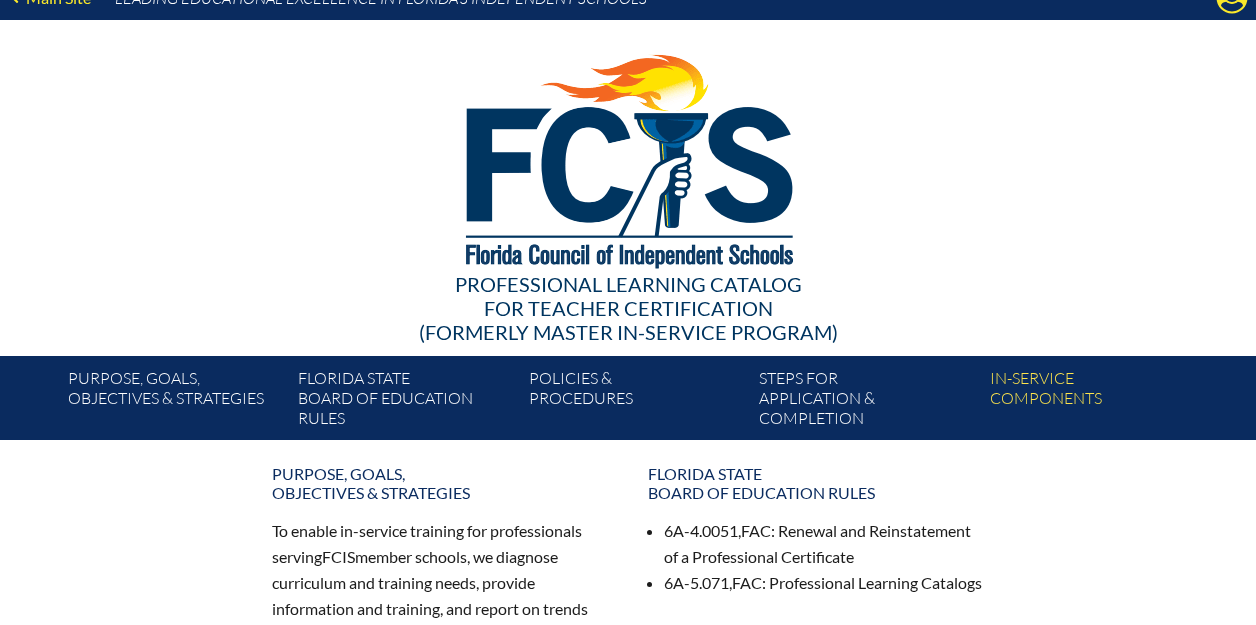 scroll, scrollTop: 9, scrollLeft: 0, axis: vertical 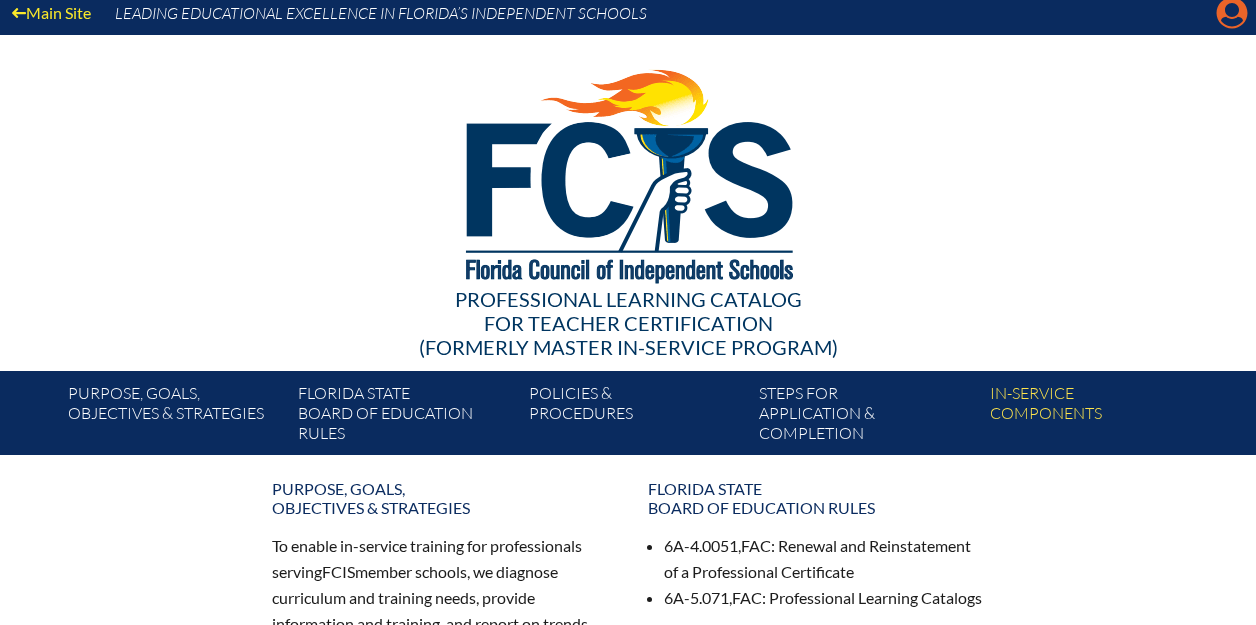 click 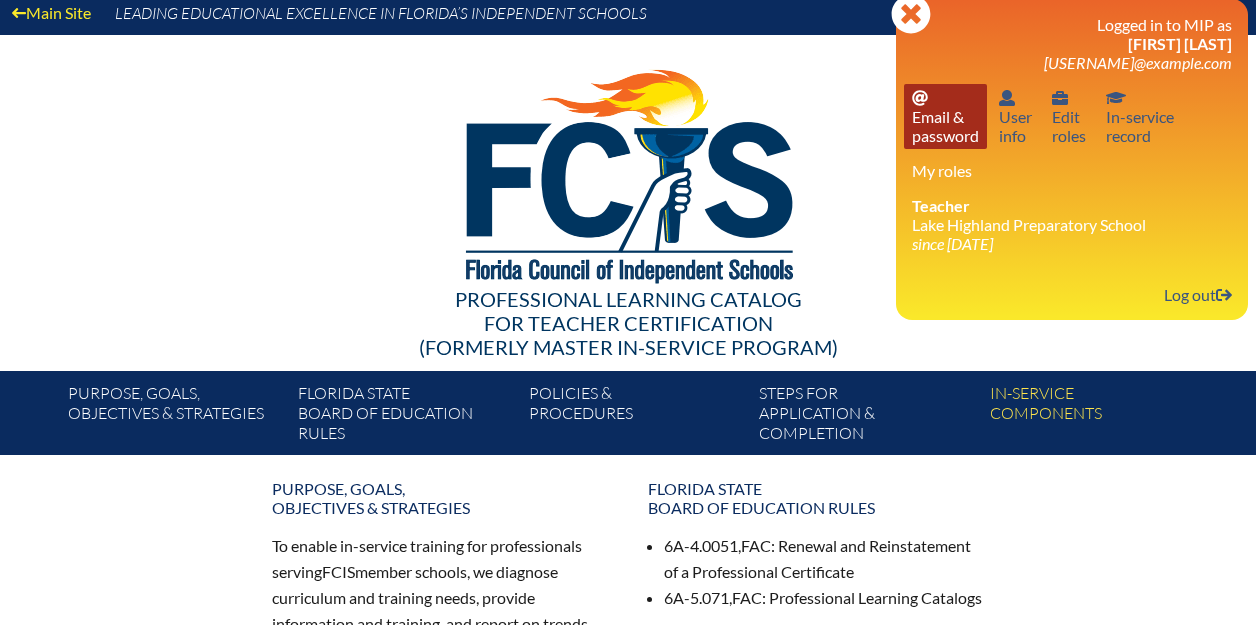 click on "Email password
Email & password" at bounding box center (945, 116) 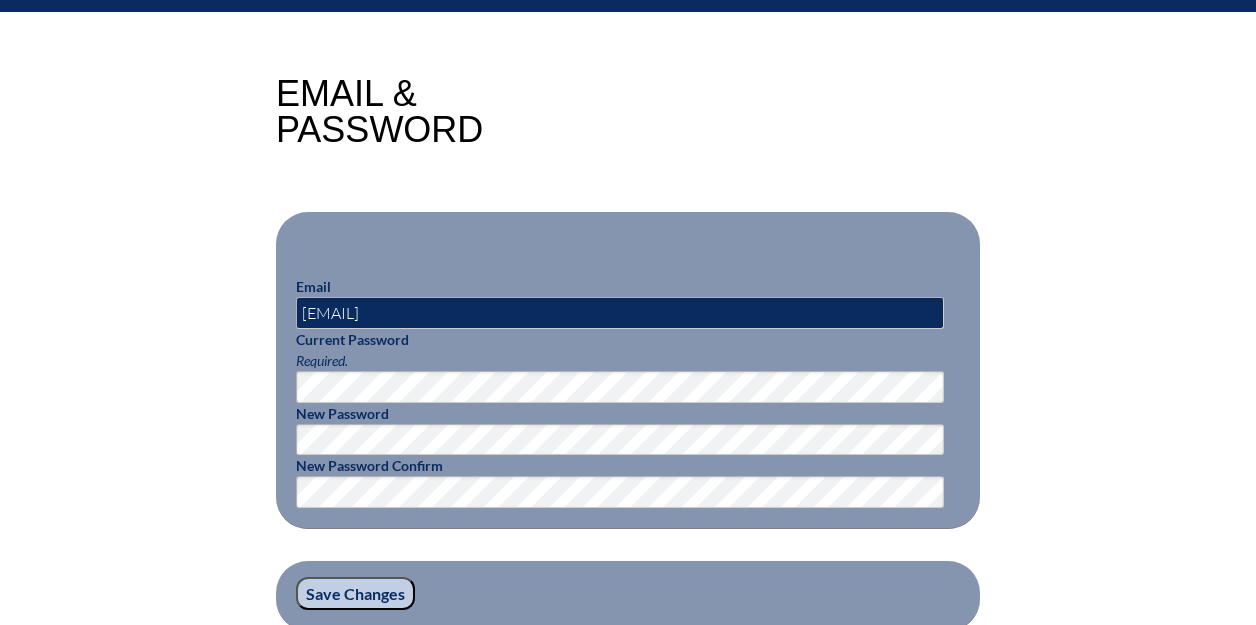 scroll, scrollTop: 479, scrollLeft: 0, axis: vertical 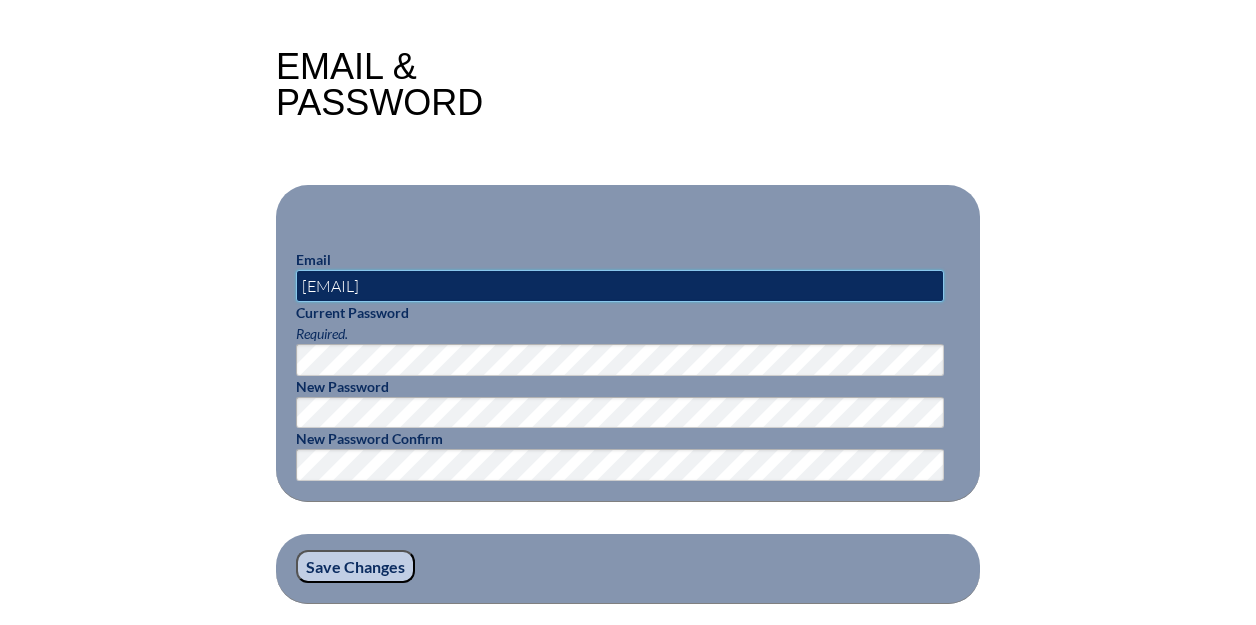 click on "[EMAIL]" at bounding box center (620, 286) 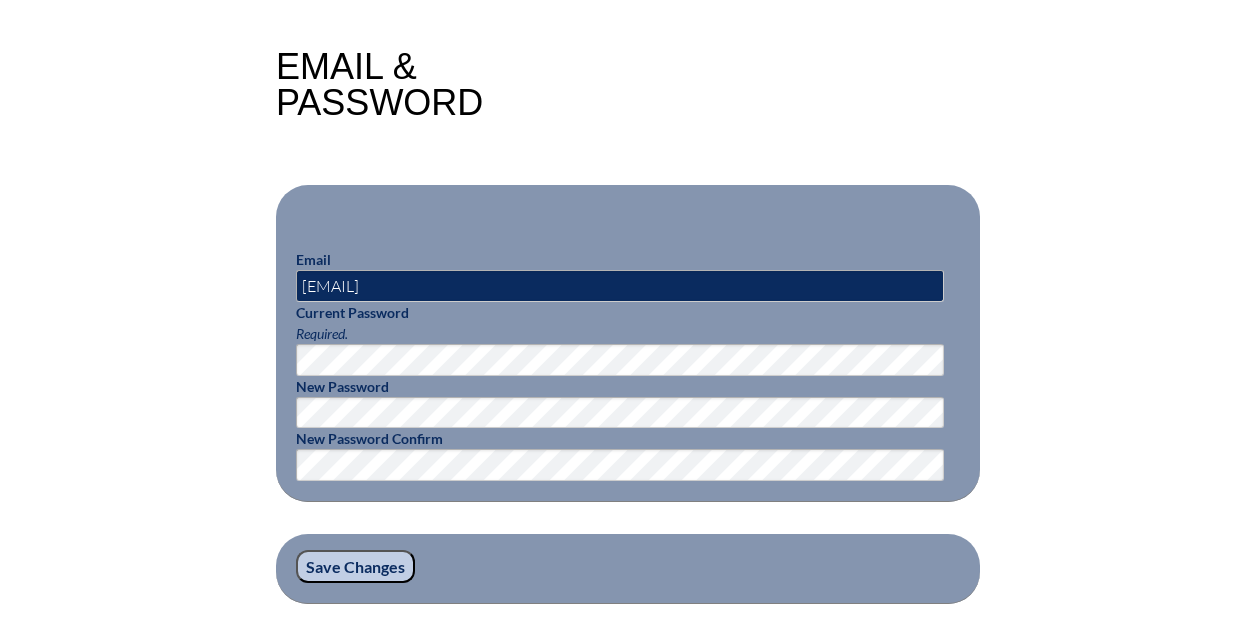 click on "Save Changes" at bounding box center (355, 567) 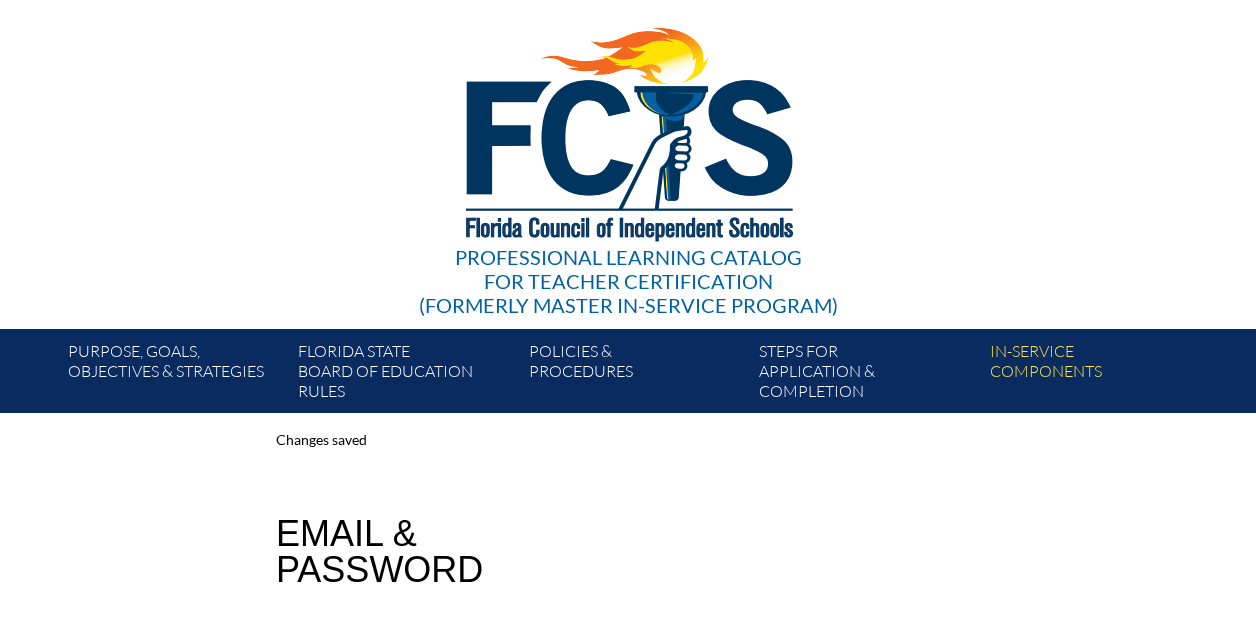 scroll, scrollTop: 0, scrollLeft: 0, axis: both 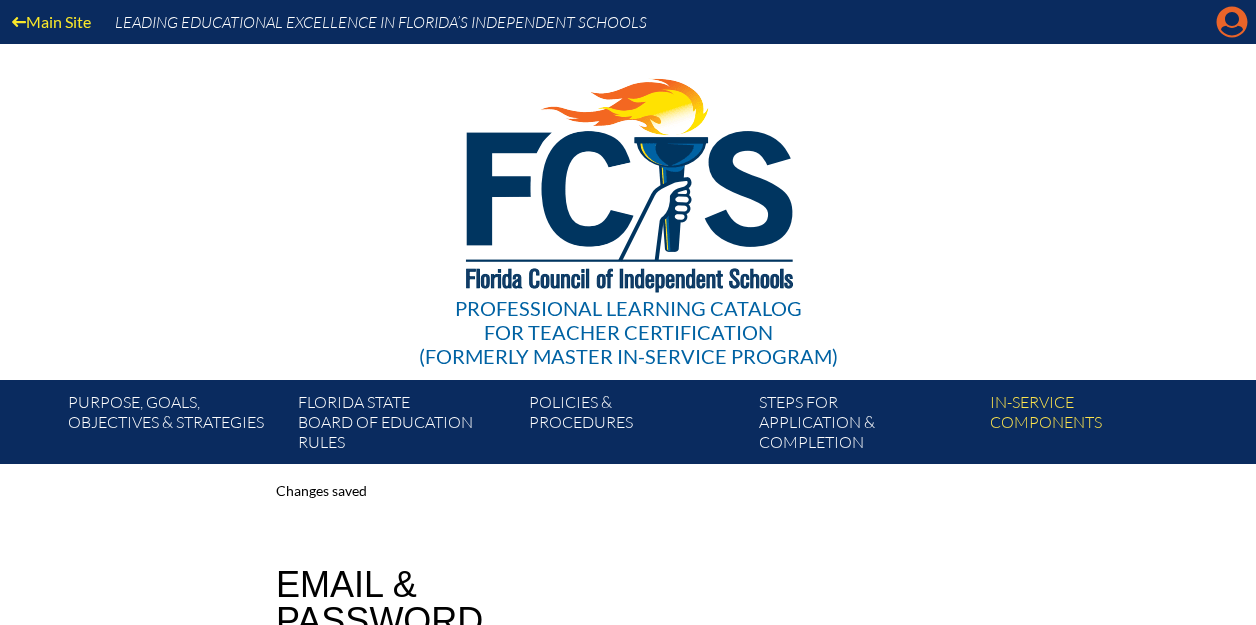 click on "Manage account" 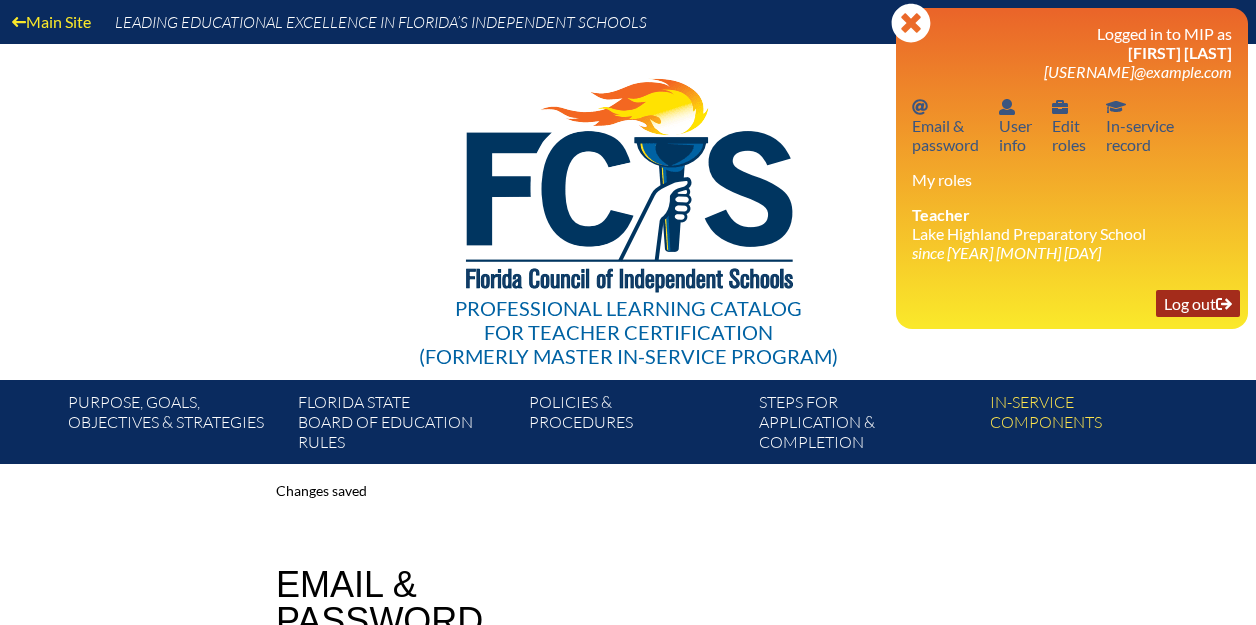 click on "Log out
Log out" at bounding box center [1198, 303] 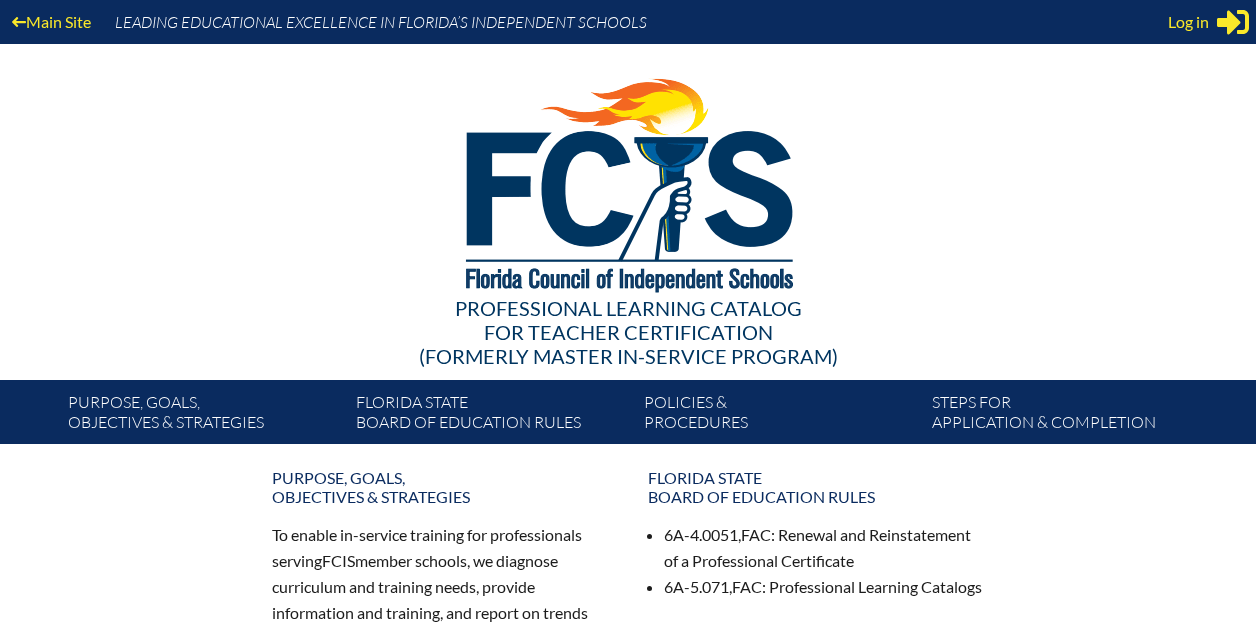 scroll, scrollTop: 0, scrollLeft: 0, axis: both 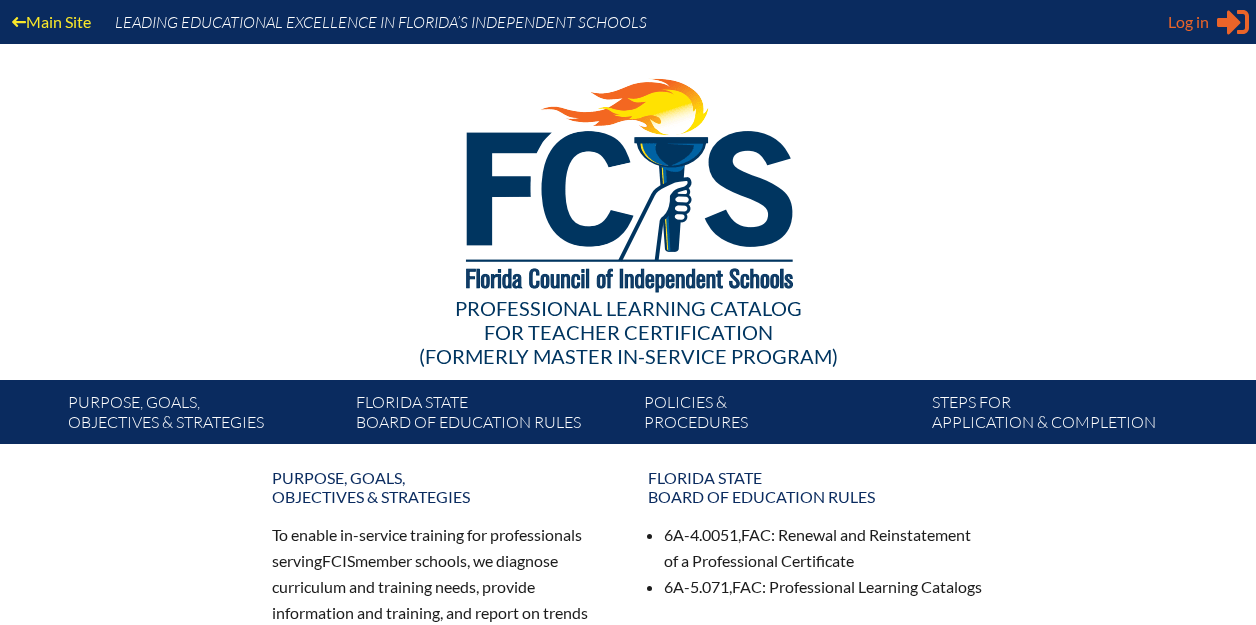 click on "Log in" at bounding box center (1188, 22) 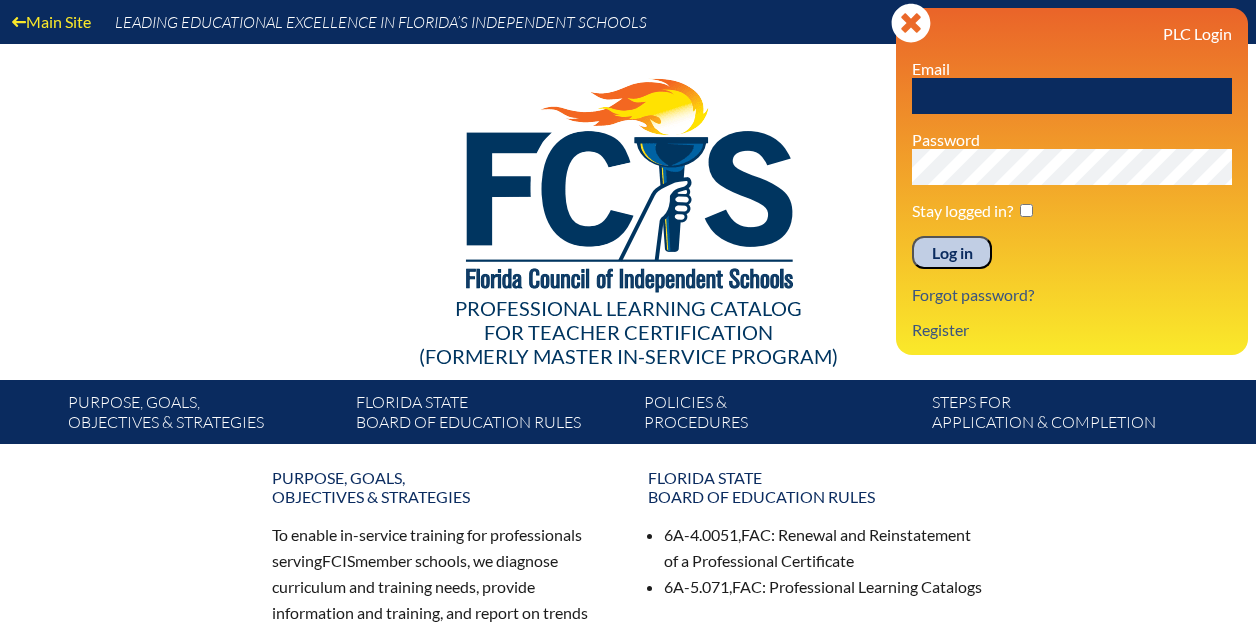 click at bounding box center [1072, 96] 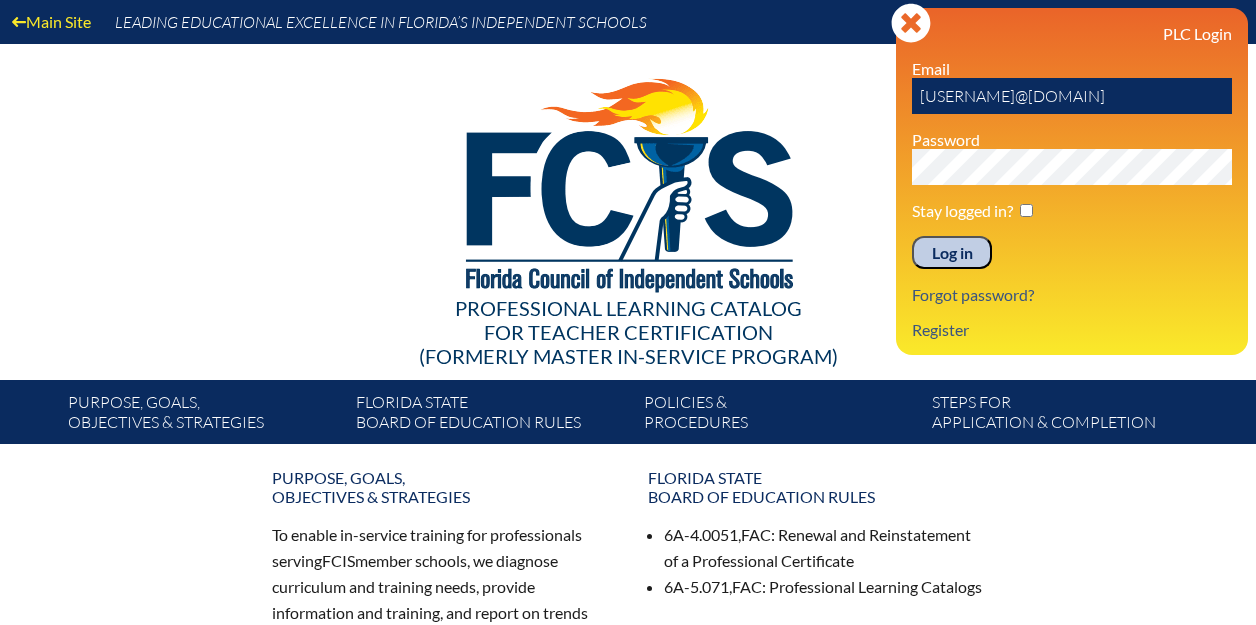 click on "Log in" at bounding box center [952, 253] 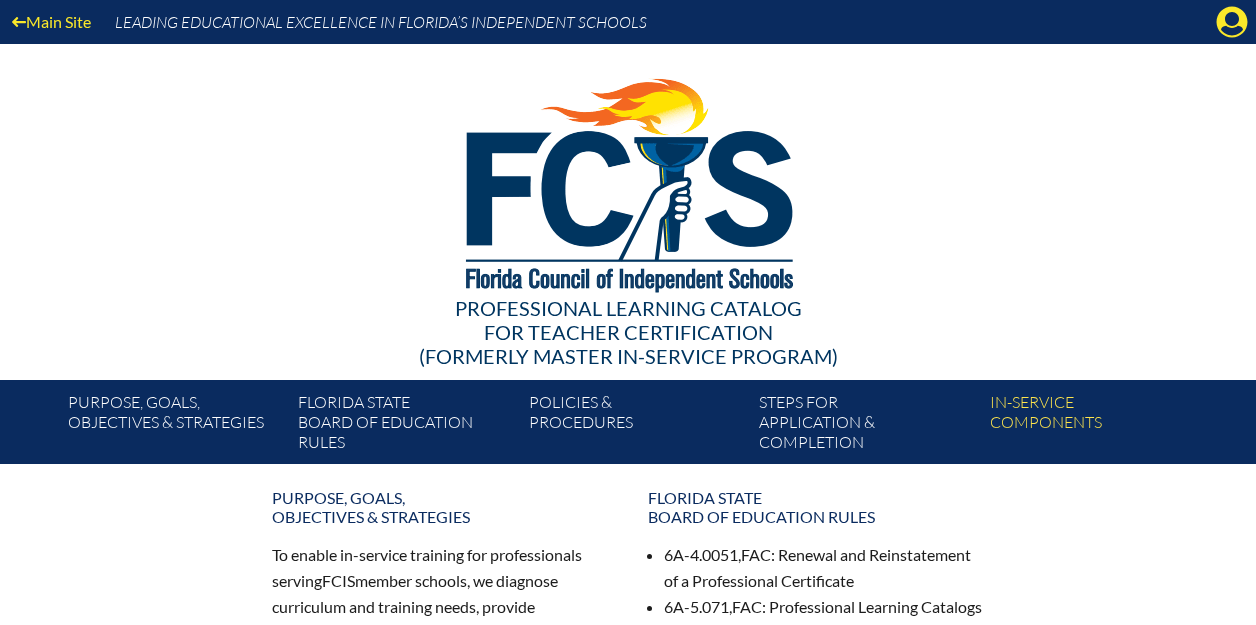 scroll, scrollTop: 0, scrollLeft: 0, axis: both 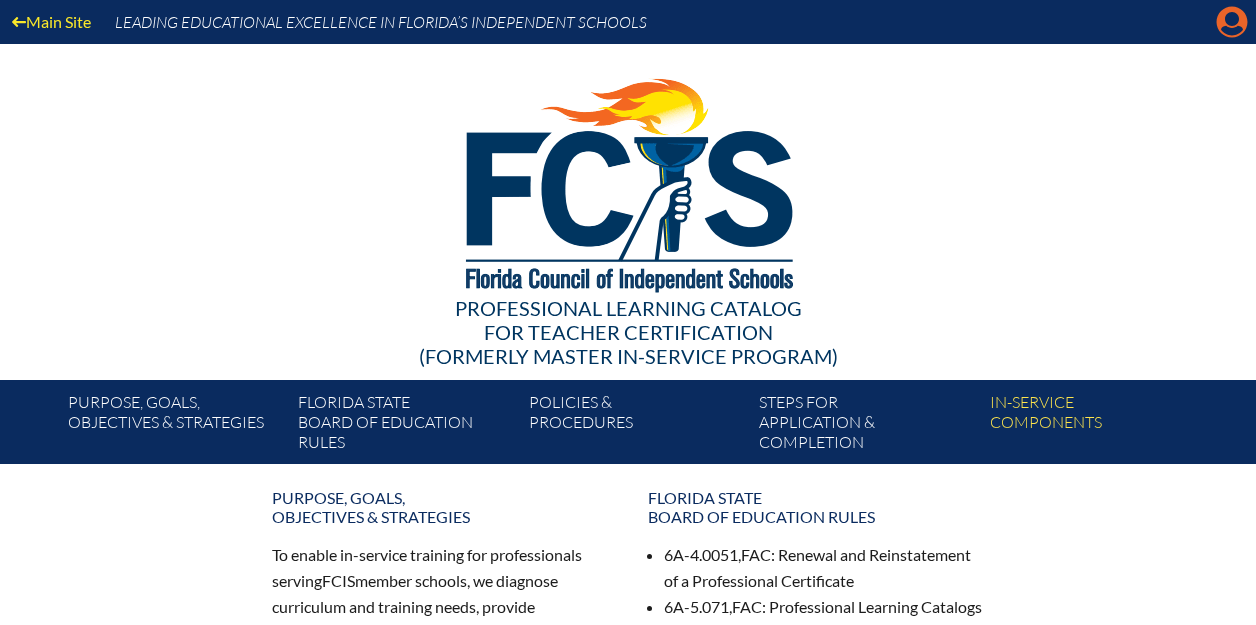 click 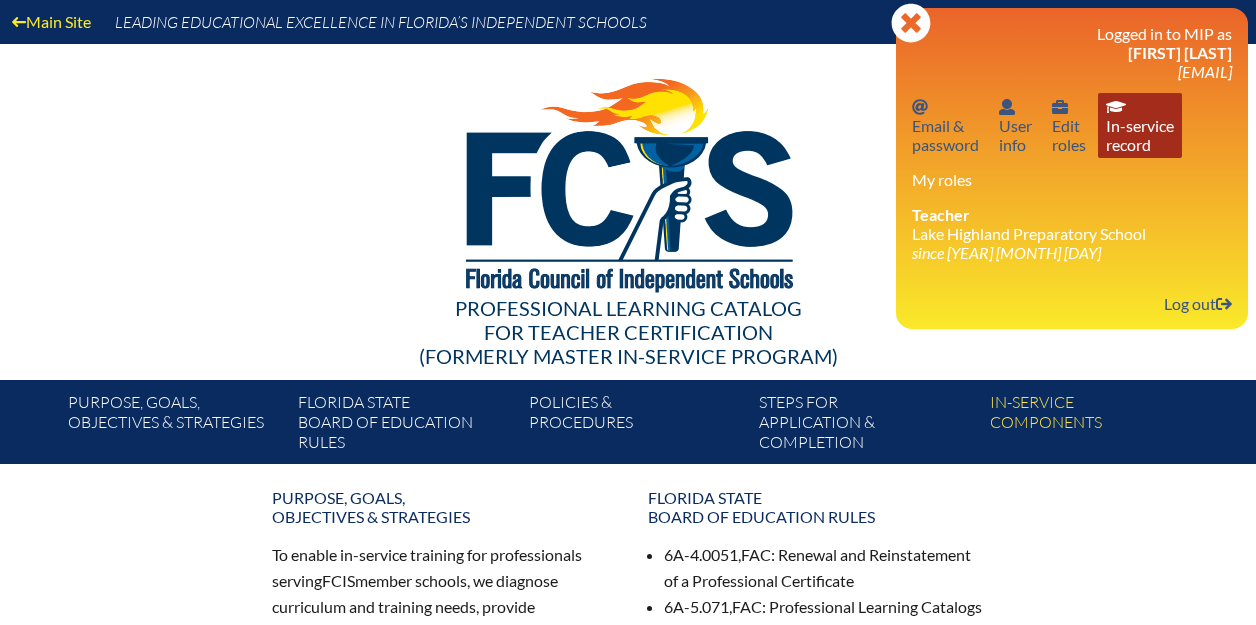 click on "In-service record
In-service record" at bounding box center (1140, 125) 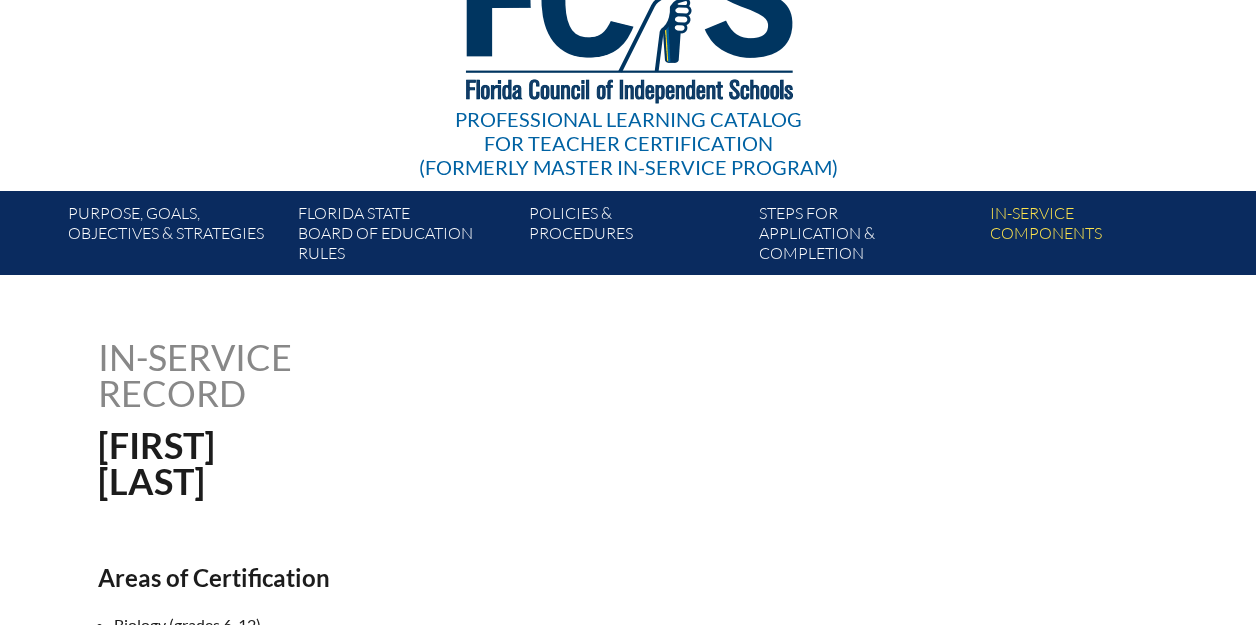 scroll, scrollTop: 0, scrollLeft: 0, axis: both 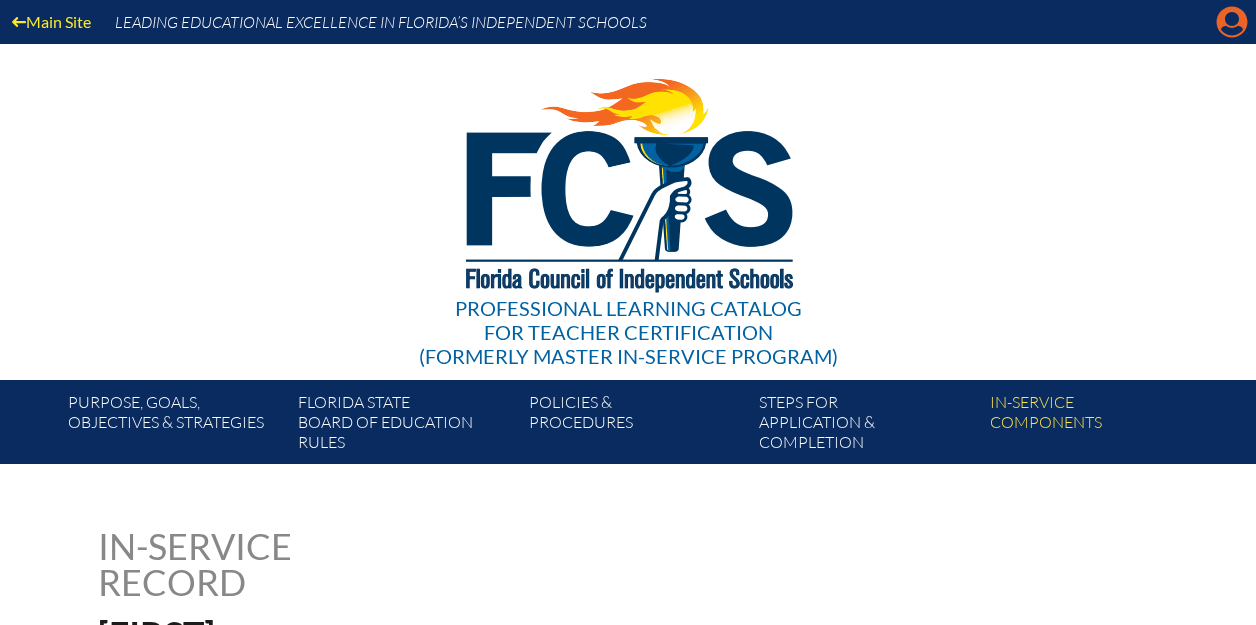 click on "Manage account" 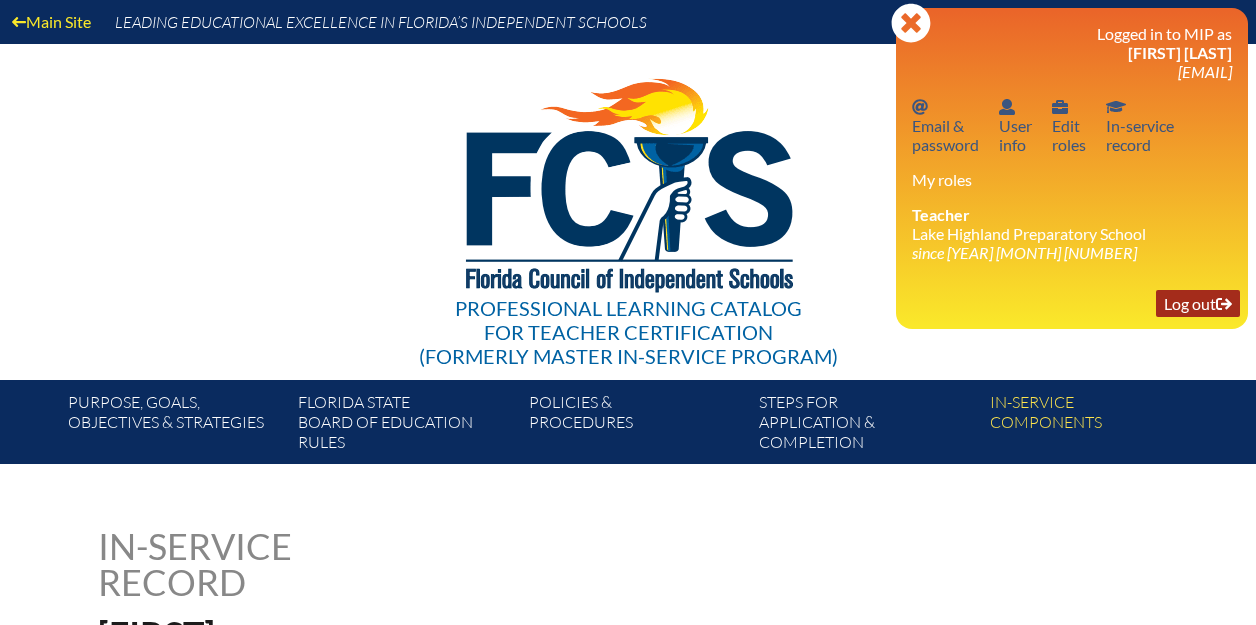 click on "Log out
Log out" at bounding box center (1198, 303) 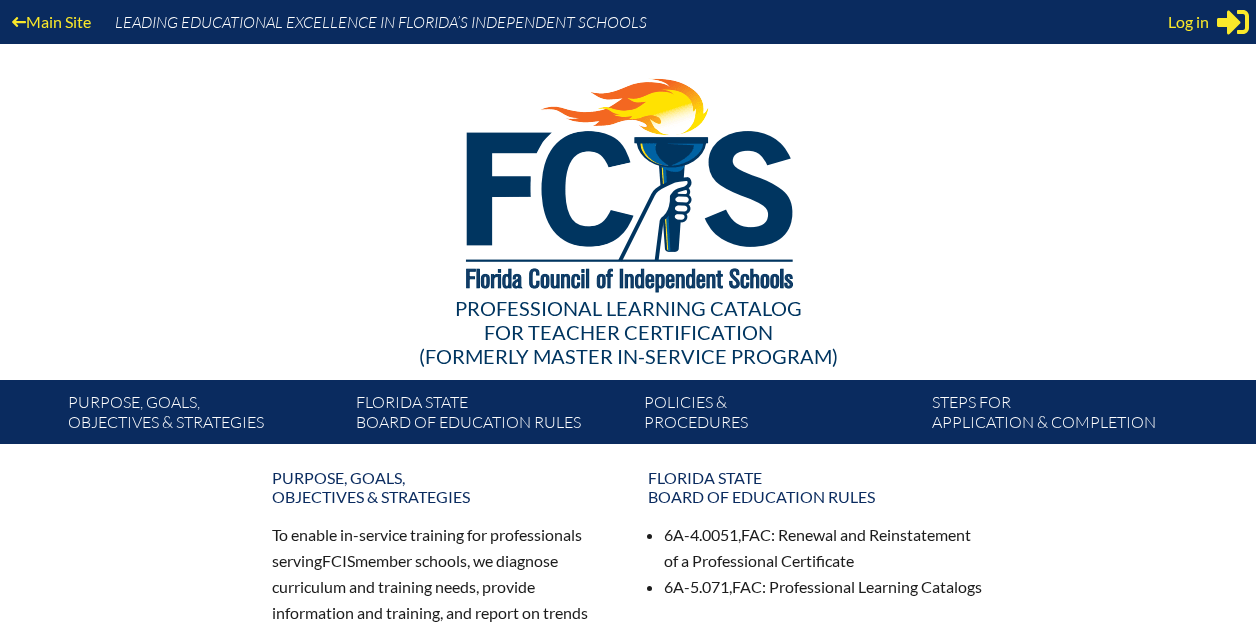 scroll, scrollTop: 0, scrollLeft: 0, axis: both 